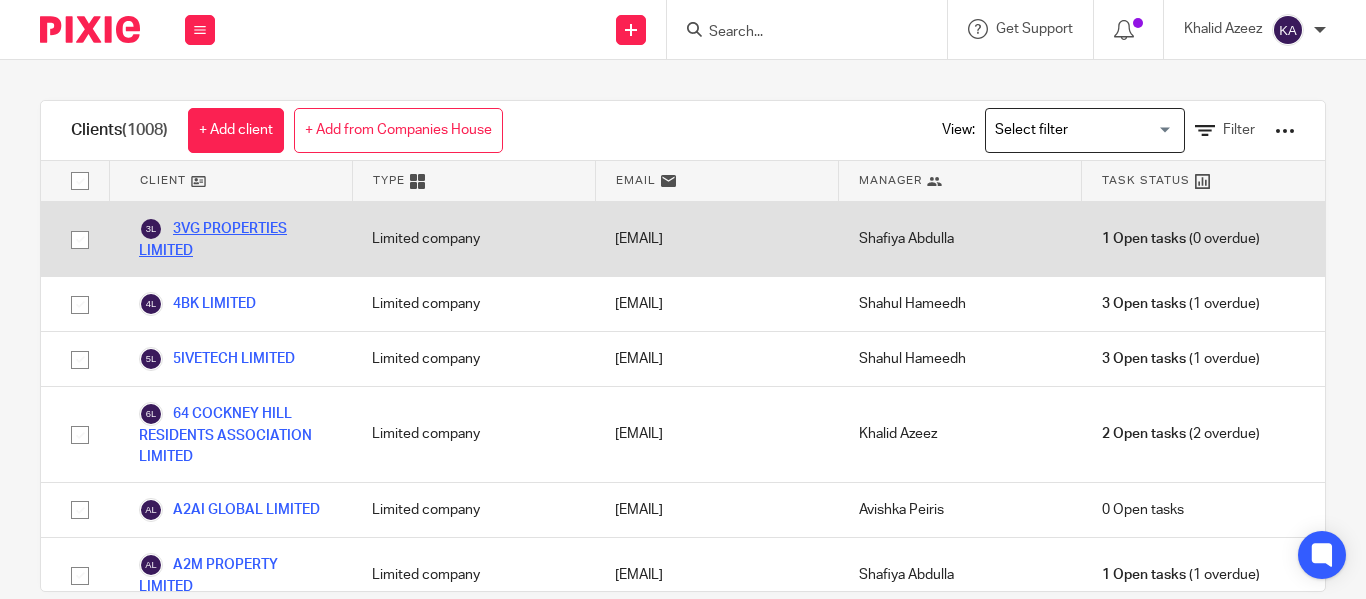 scroll, scrollTop: 0, scrollLeft: 0, axis: both 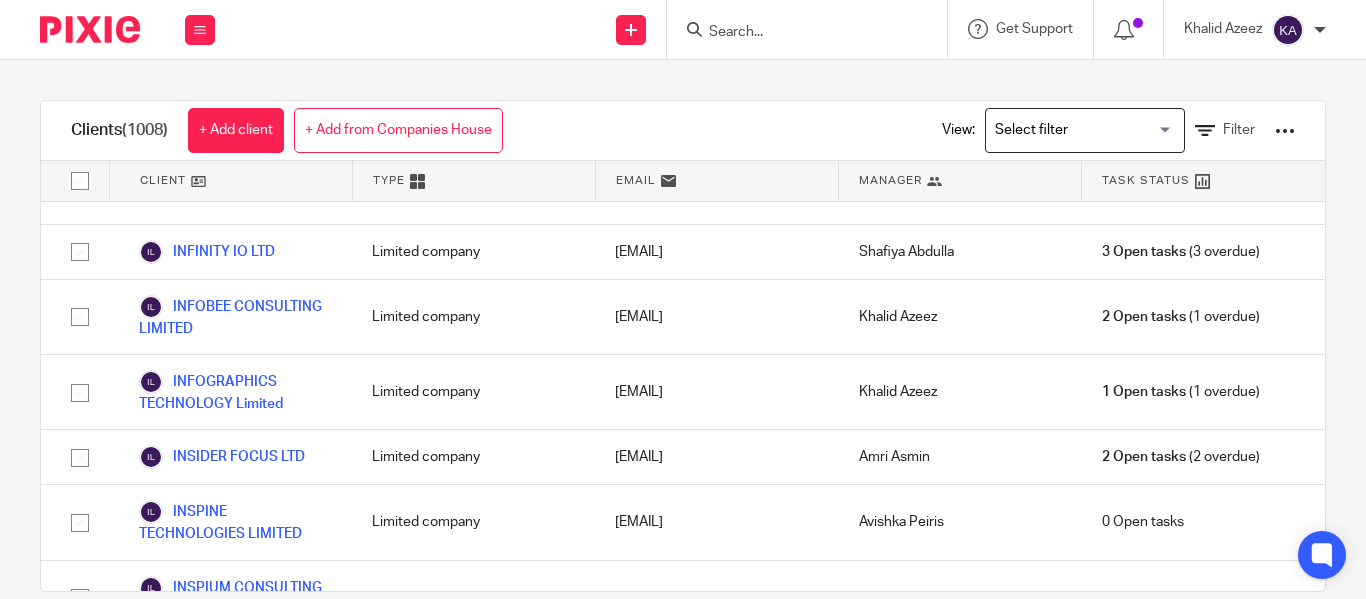 click on "IBETECH LTD" at bounding box center [198, -455] 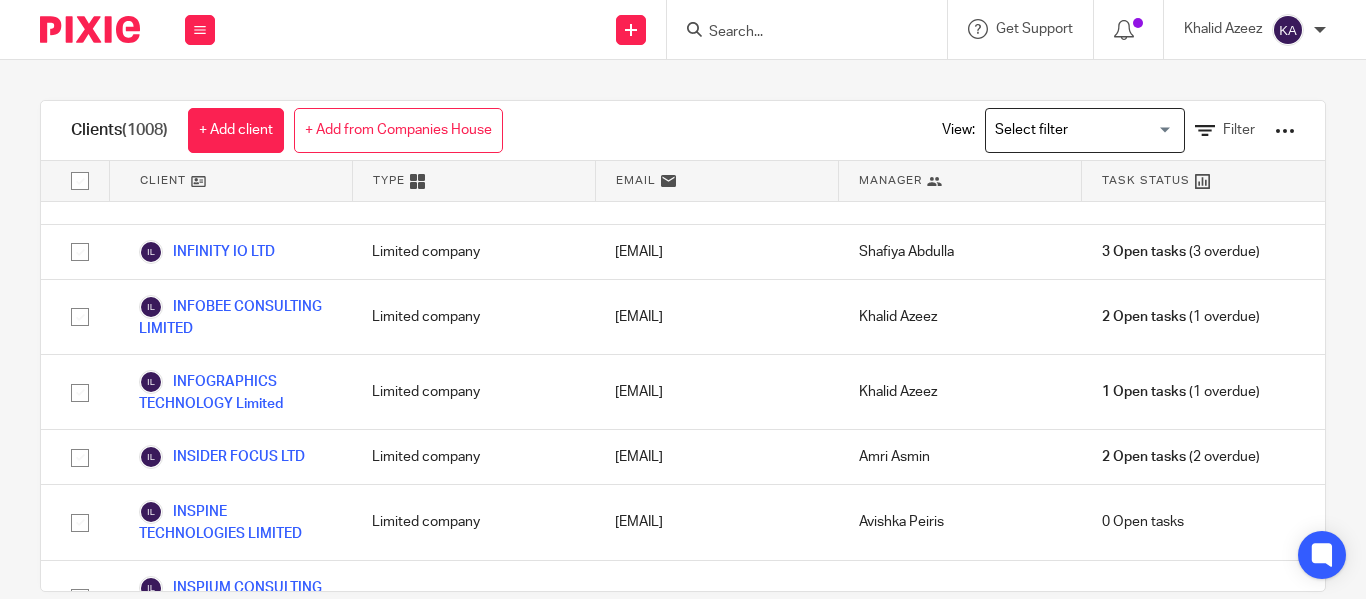 scroll, scrollTop: 34879, scrollLeft: 0, axis: vertical 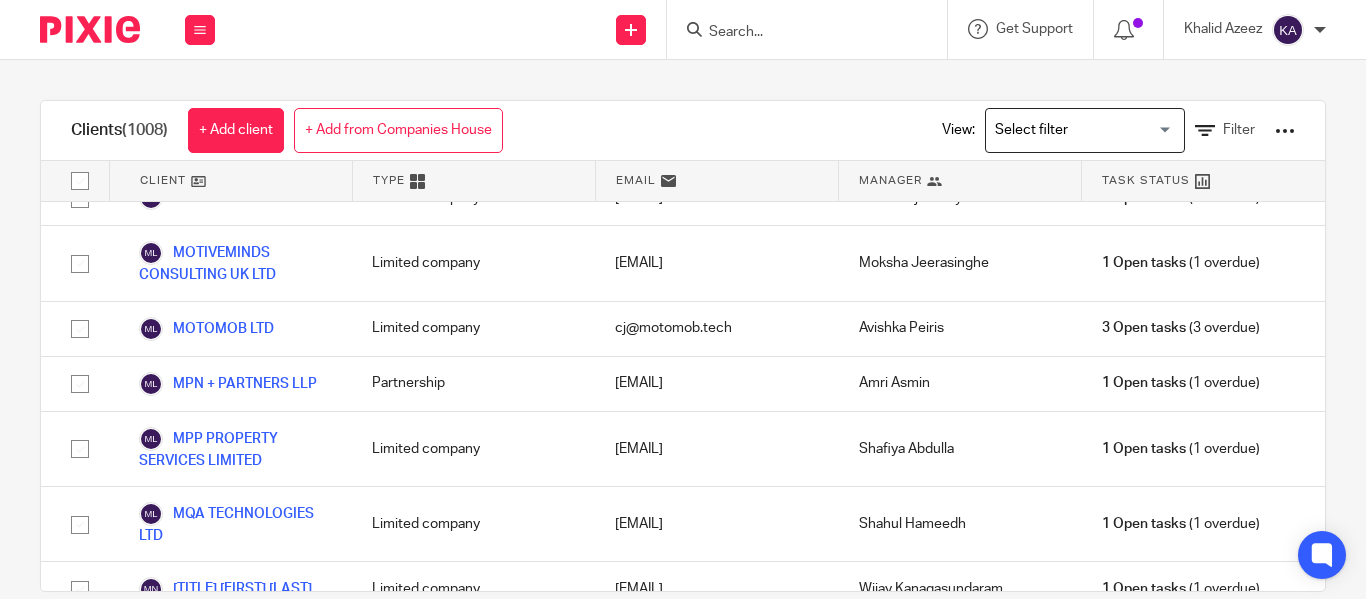 click on "METHAYA LIMITED" at bounding box center (216, -960) 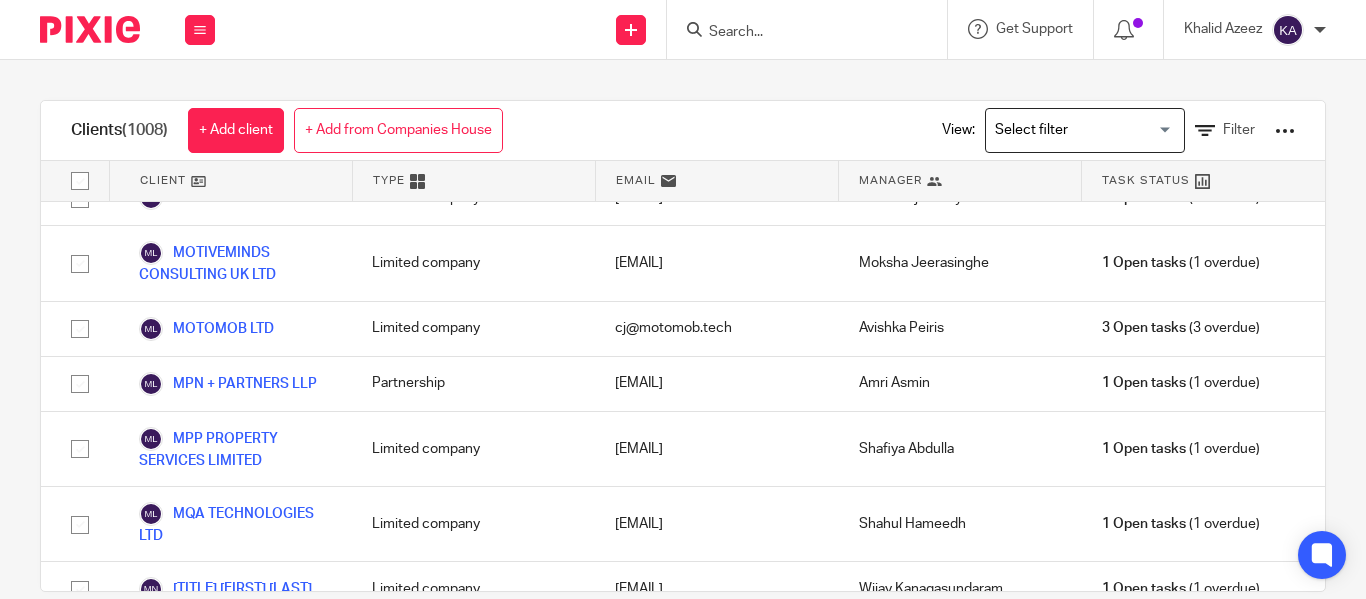 scroll, scrollTop: 15829, scrollLeft: 0, axis: vertical 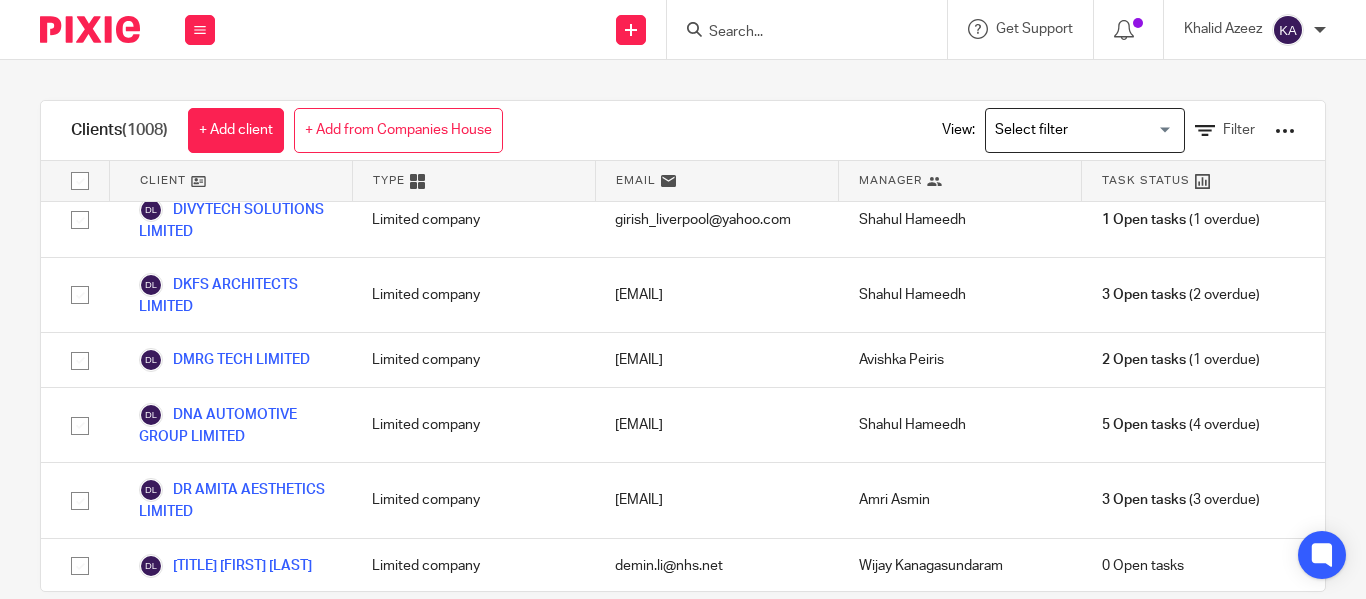 click on "DIGITAL COMMERCE SERVICES LTD" at bounding box center (235, -247) 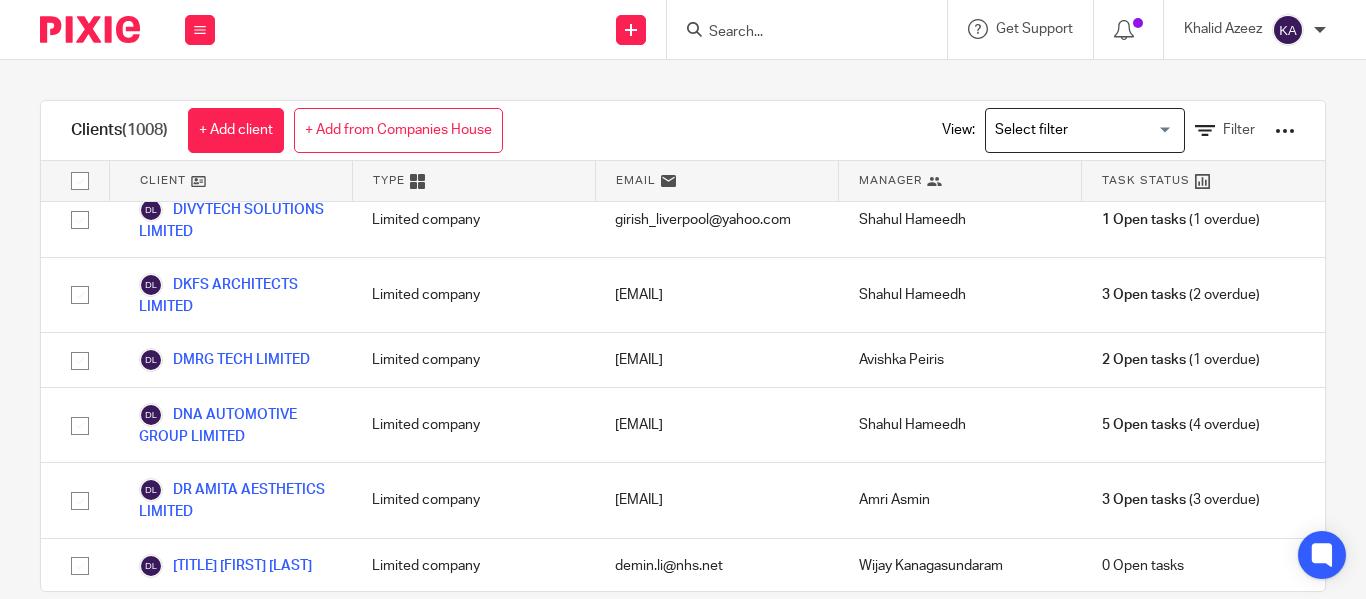 scroll, scrollTop: 65230, scrollLeft: 0, axis: vertical 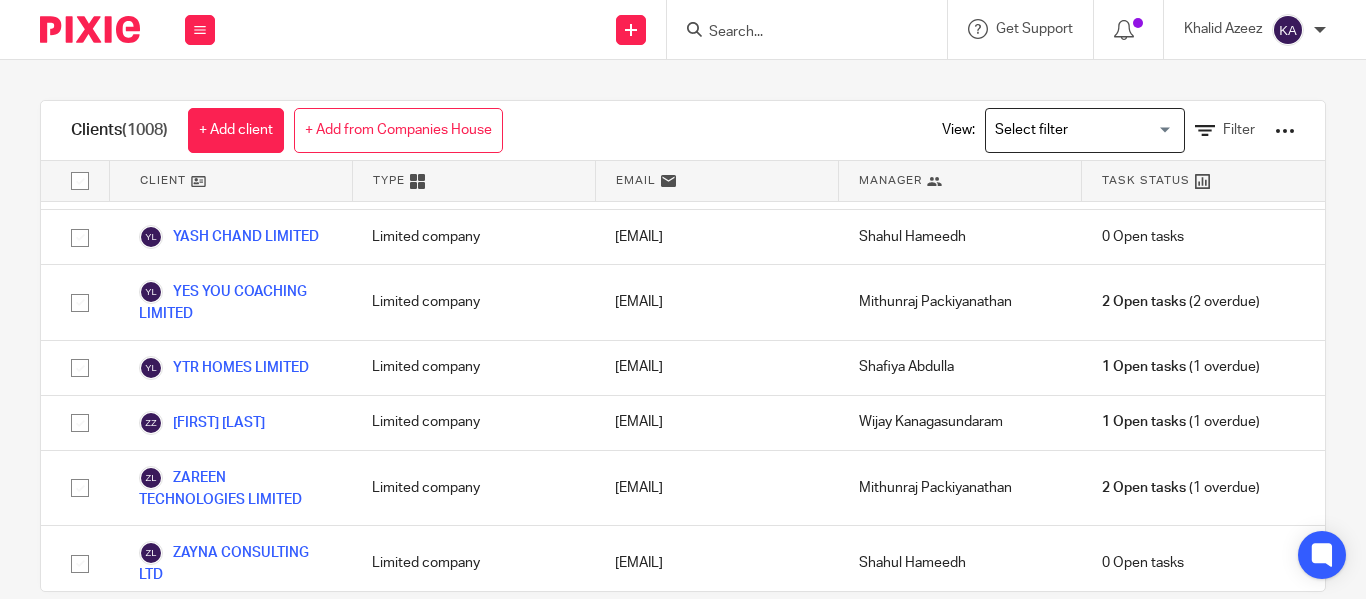 click on "VISHA CONSULTANCY LTD" at bounding box center [235, -2029] 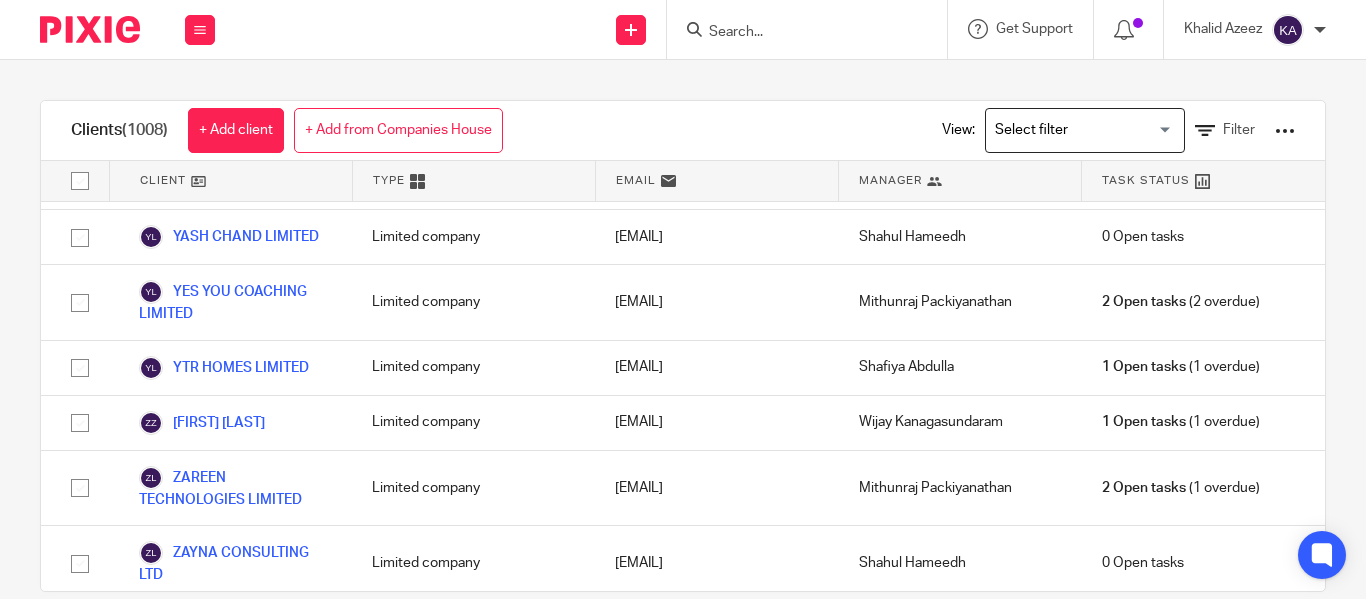 scroll, scrollTop: 7116, scrollLeft: 0, axis: vertical 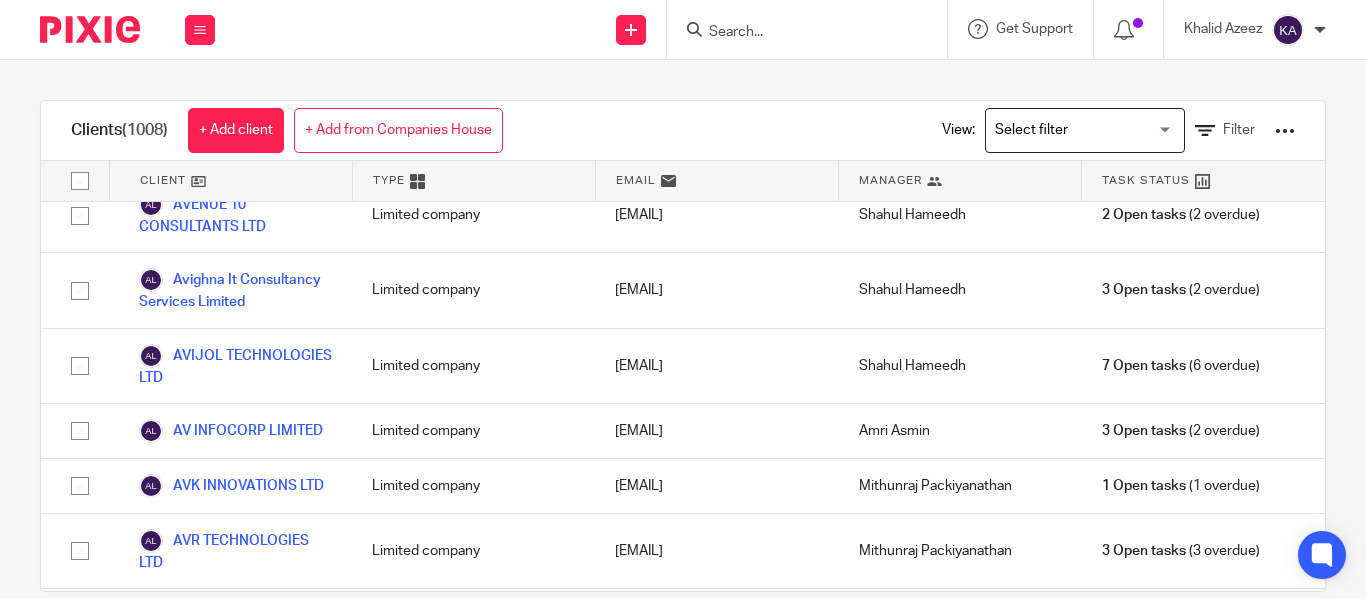 click on "AVDHOOT ENGINEERING LIMITED" at bounding box center [235, 140] 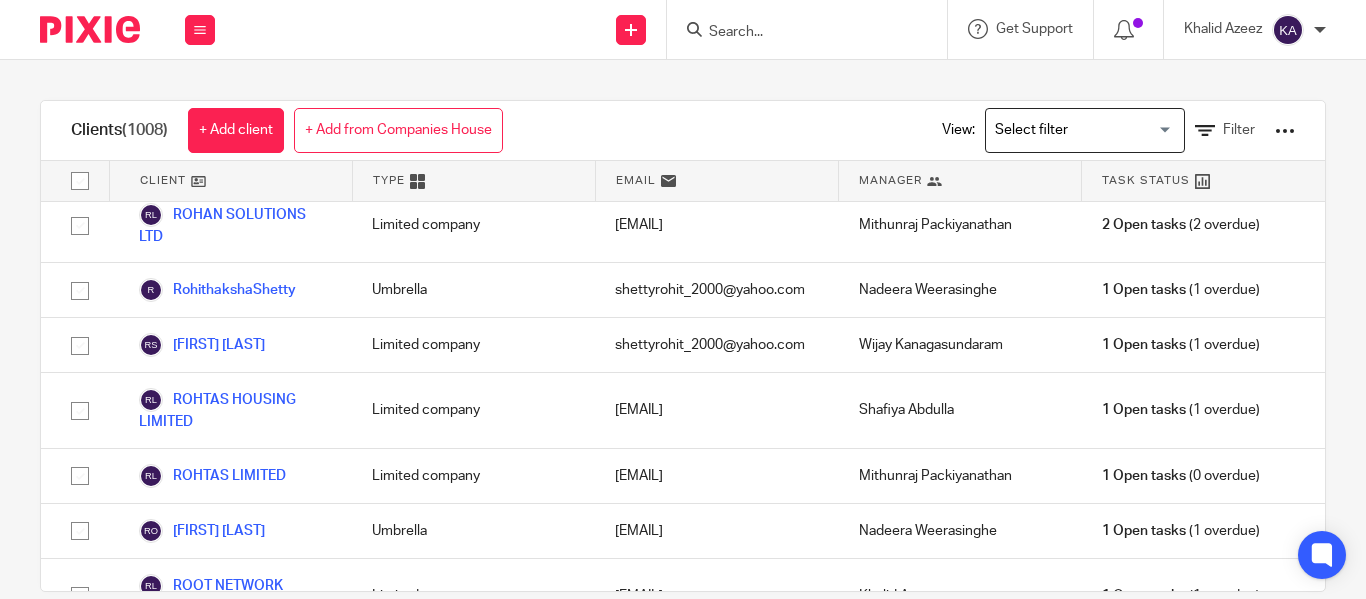 scroll, scrollTop: 7105, scrollLeft: 0, axis: vertical 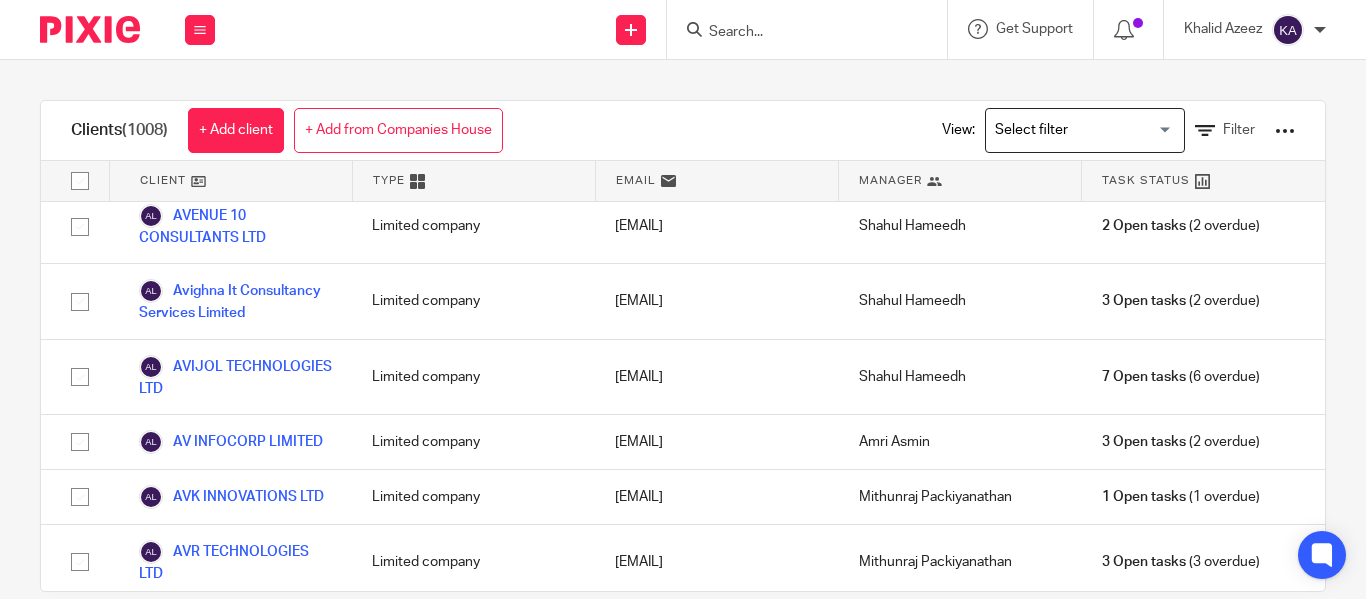 click on "AVDHOOT ENGINEERING LIMITED" at bounding box center (235, 151) 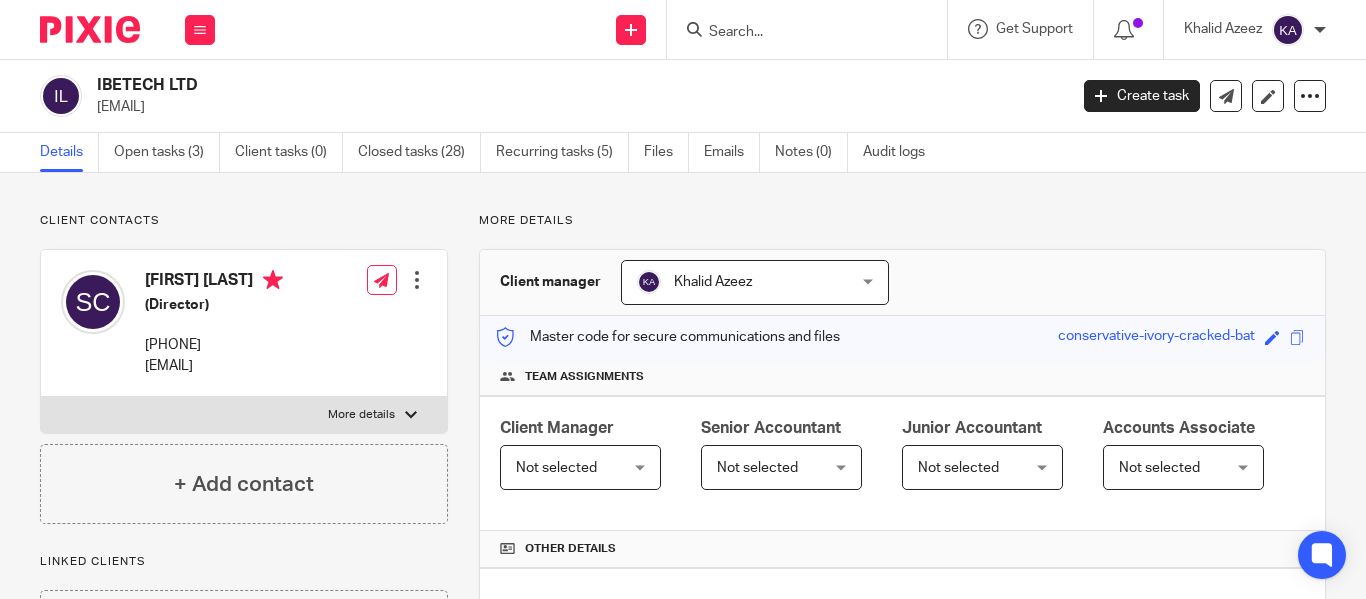 scroll, scrollTop: 0, scrollLeft: 0, axis: both 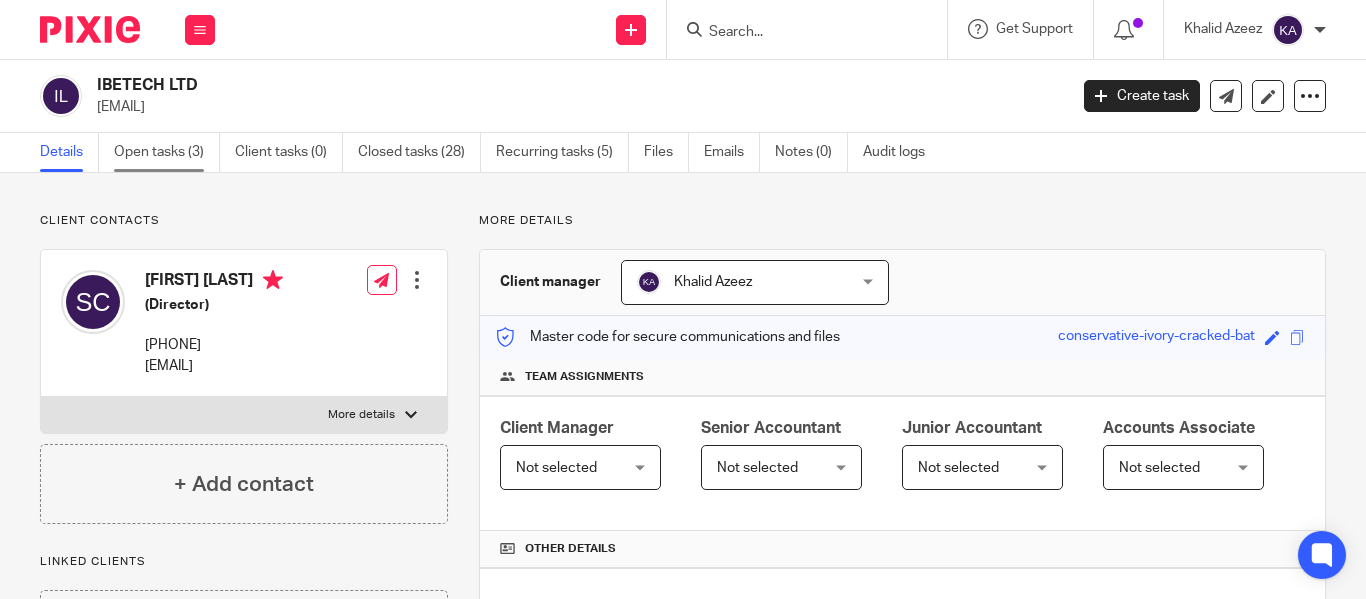 click on "Open tasks (3)" at bounding box center (167, 152) 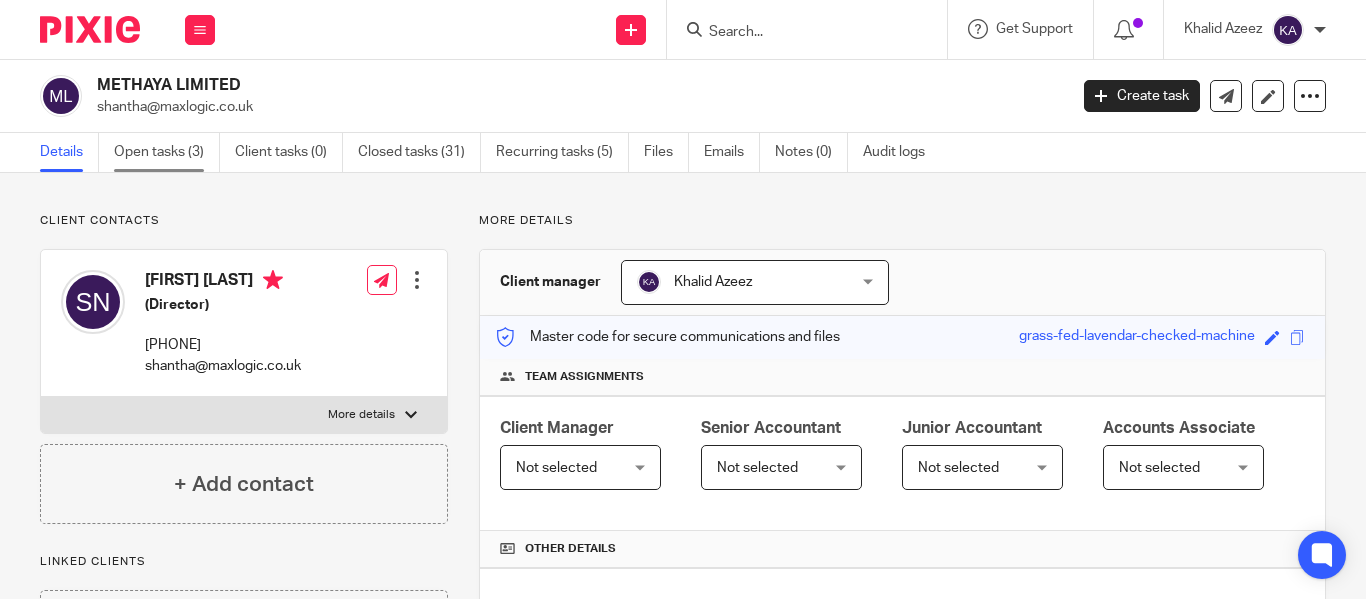 scroll, scrollTop: 0, scrollLeft: 0, axis: both 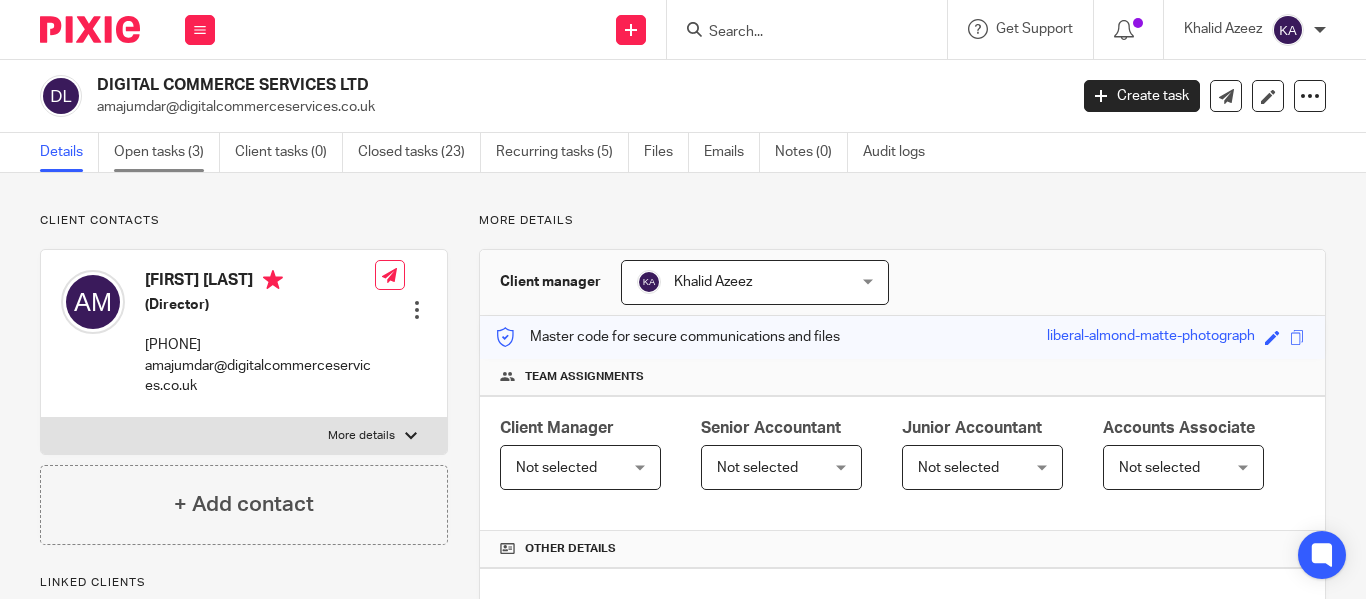 click on "Open tasks (3)" at bounding box center (167, 152) 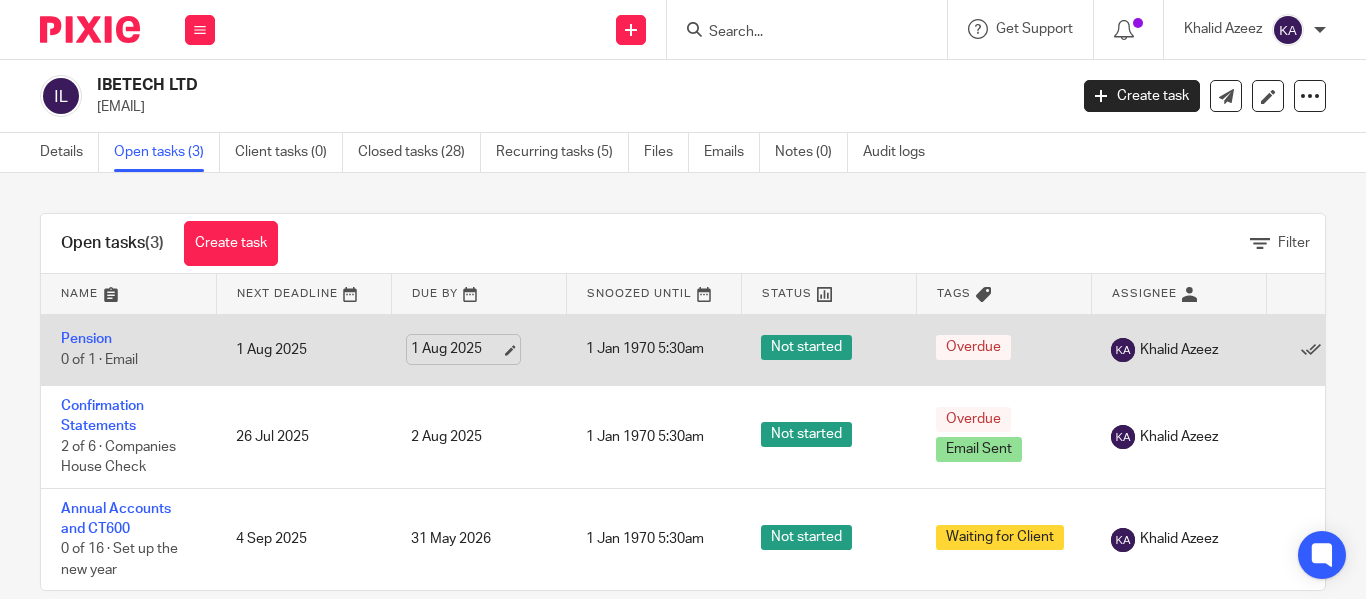 scroll, scrollTop: 0, scrollLeft: 0, axis: both 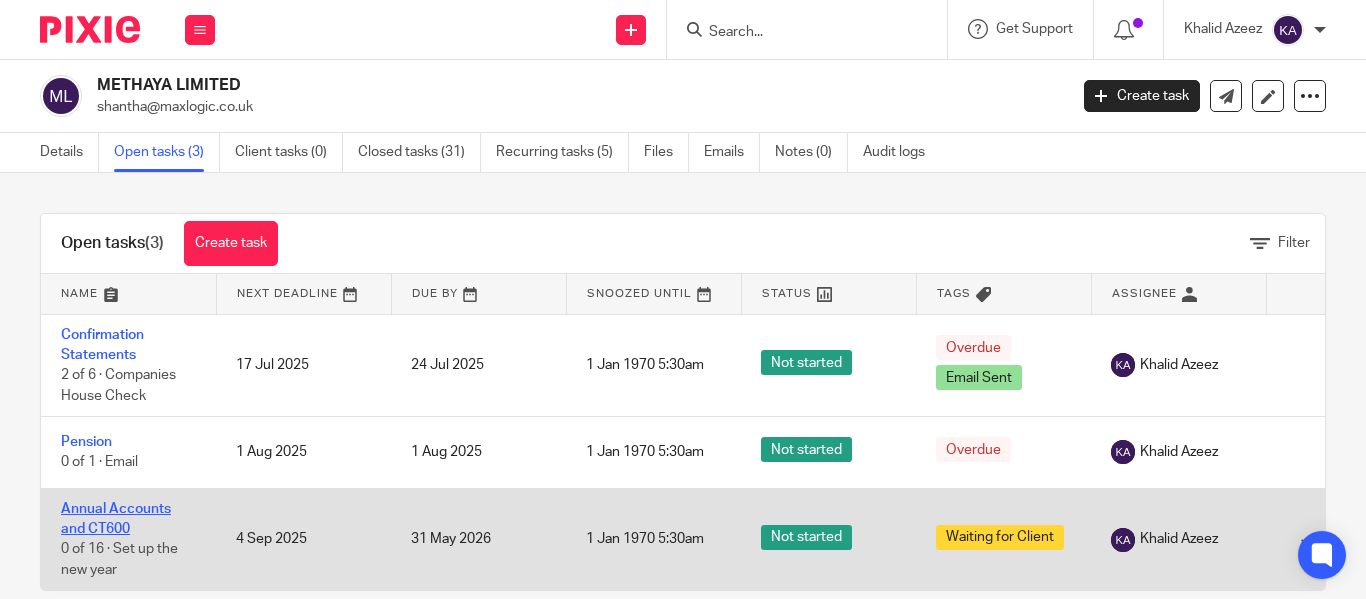 click on "Annual Accounts and CT600" at bounding box center [116, 519] 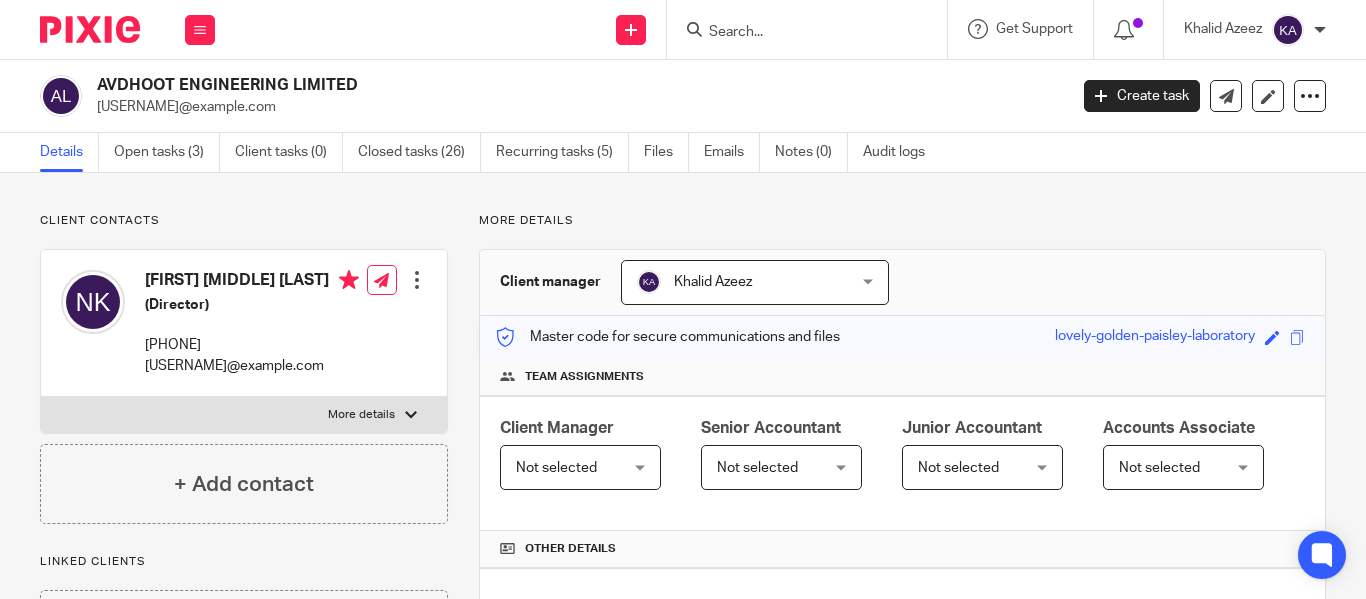 scroll, scrollTop: 0, scrollLeft: 0, axis: both 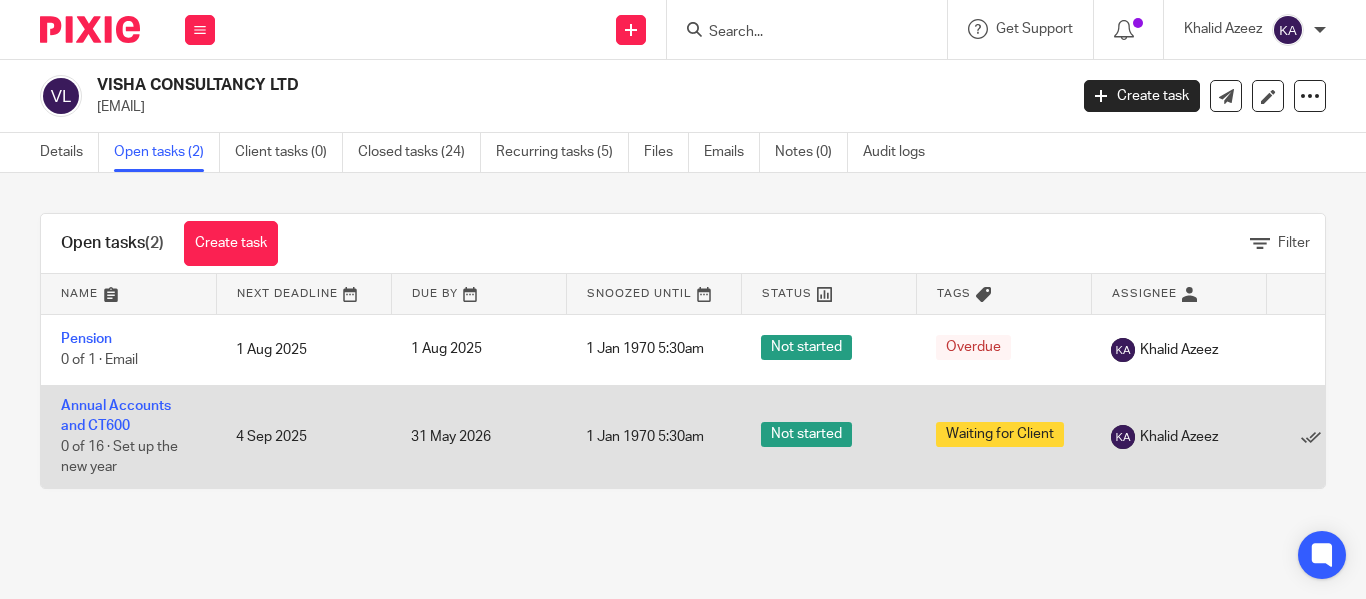 click on "Annual Accounts and CT600
0
of
16 ·
Set up the new year" at bounding box center [128, 436] 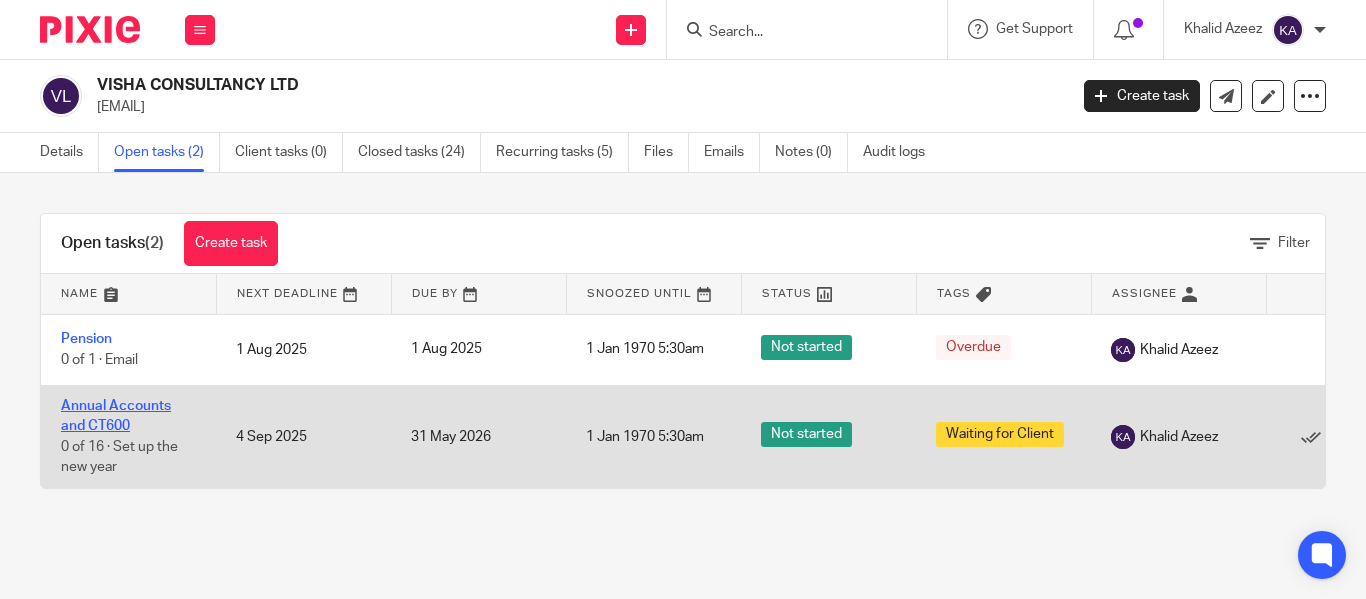 click on "Annual Accounts and CT600" at bounding box center (116, 416) 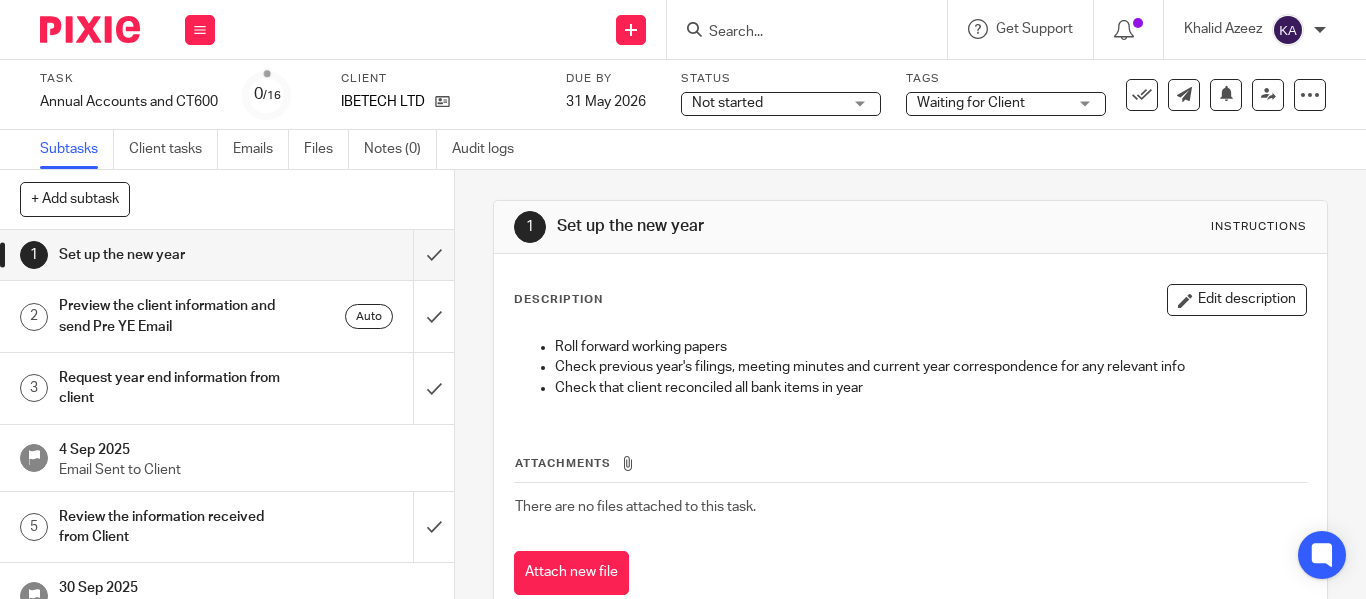 scroll, scrollTop: 0, scrollLeft: 0, axis: both 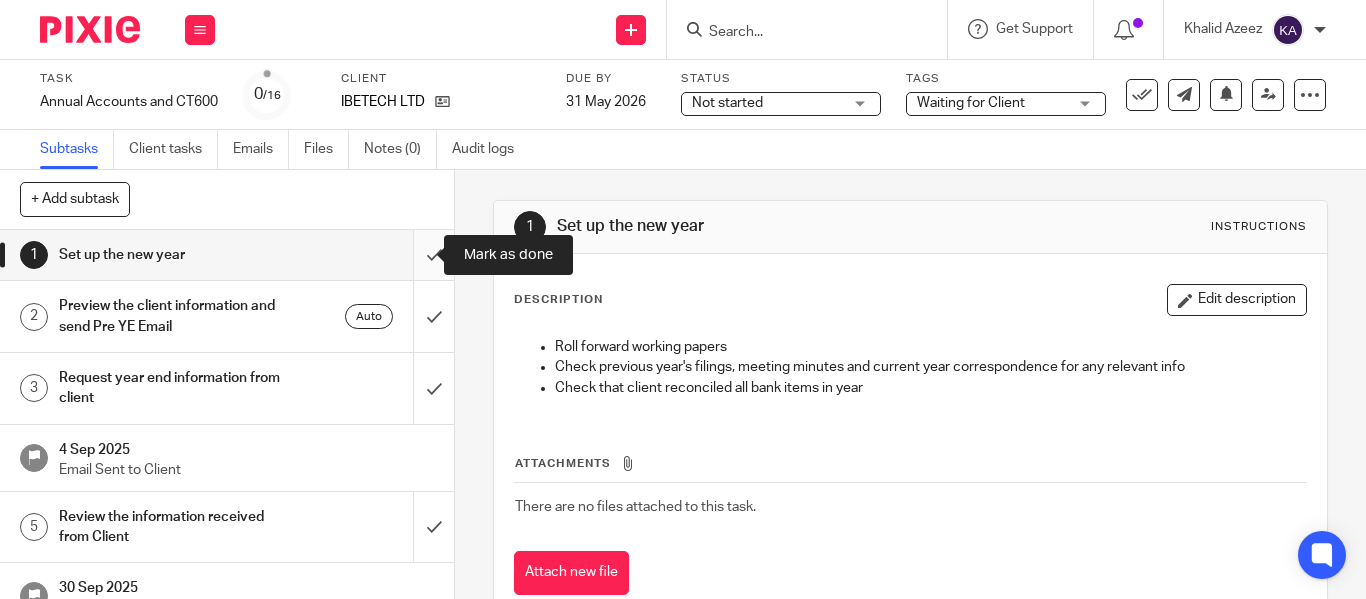 click at bounding box center [227, 255] 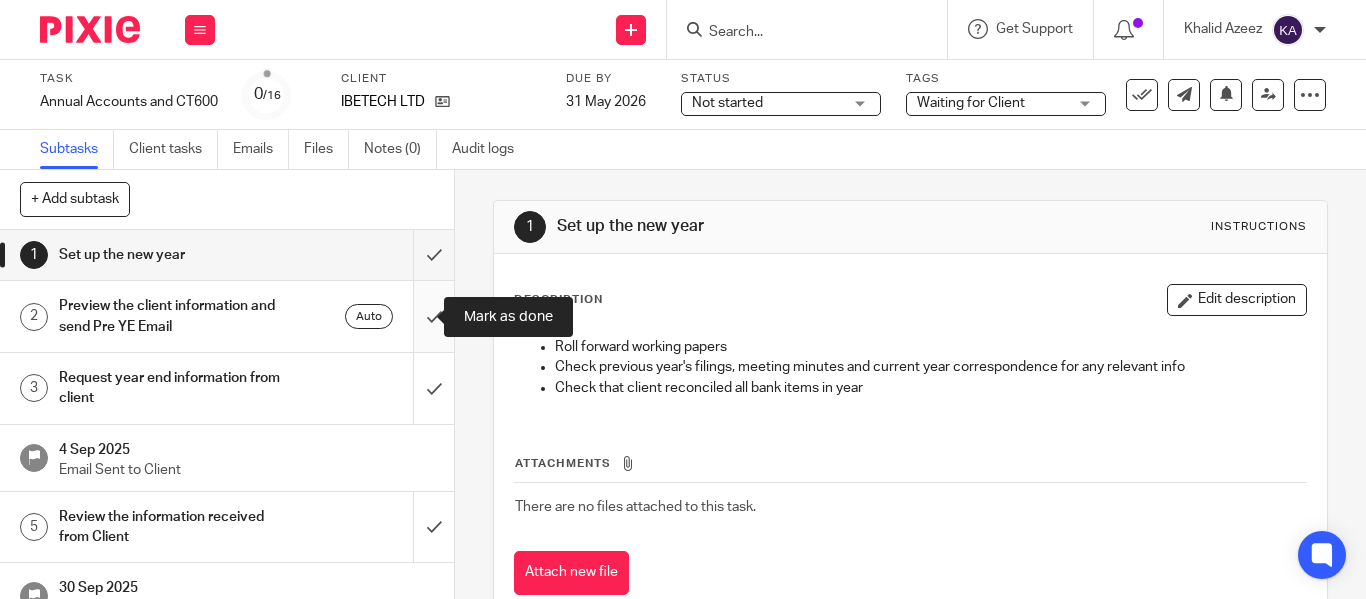 click at bounding box center [227, 316] 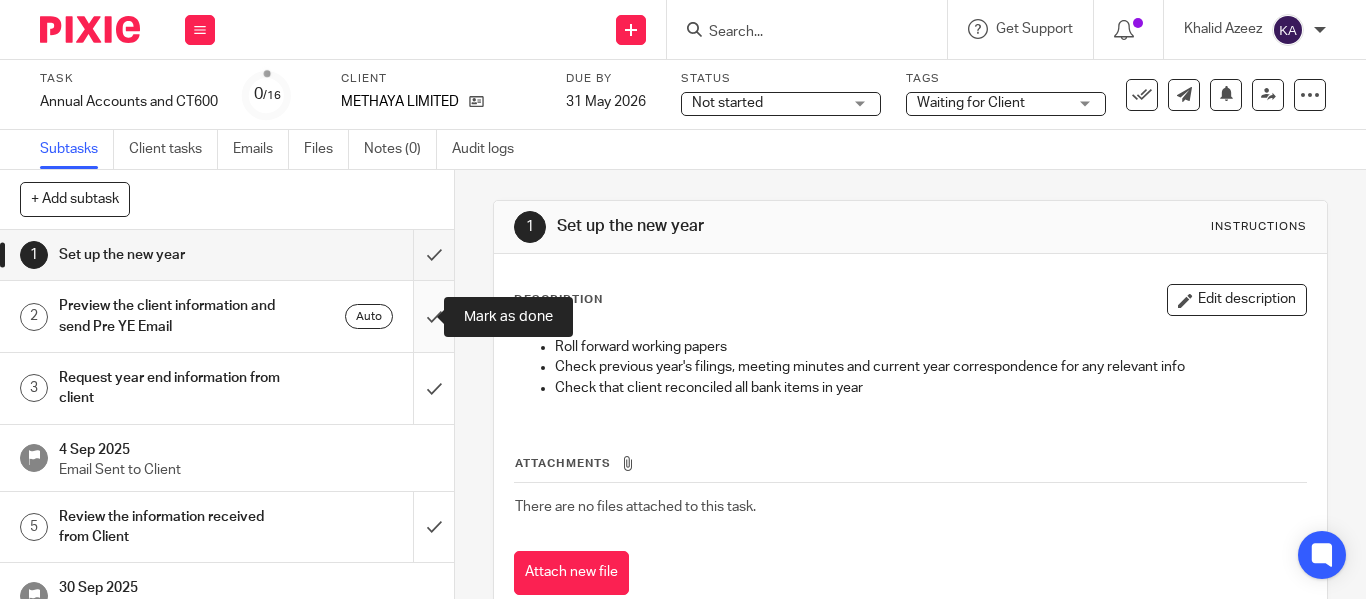 scroll, scrollTop: 0, scrollLeft: 0, axis: both 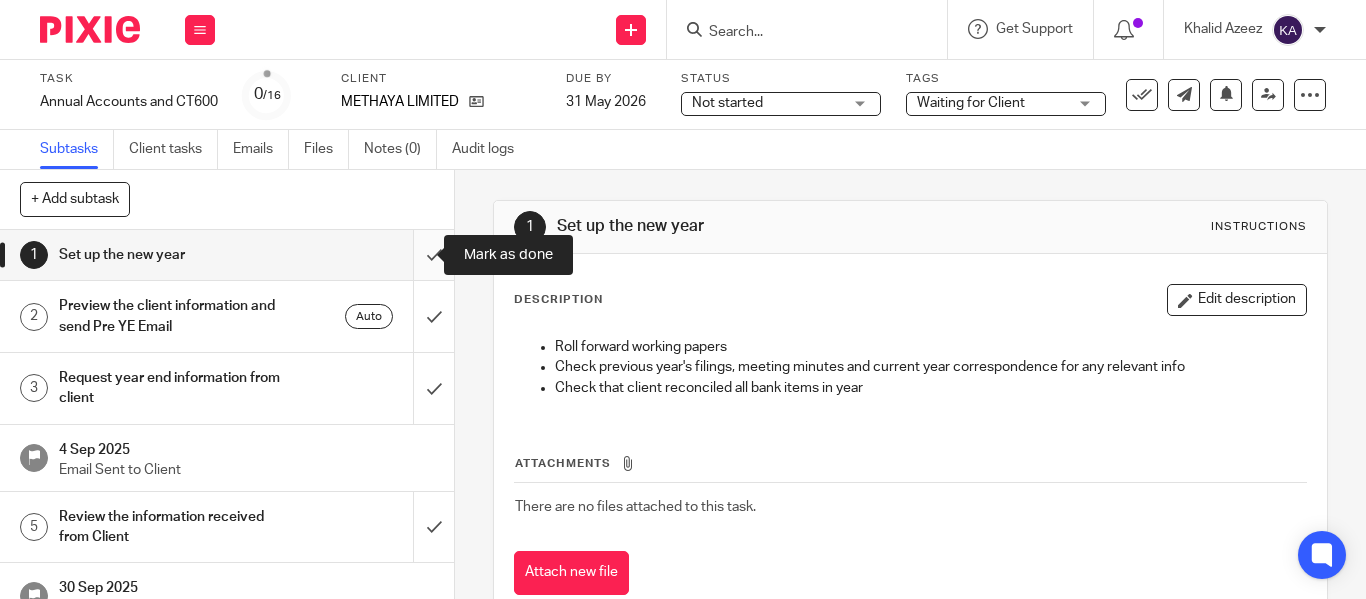 click at bounding box center [227, 255] 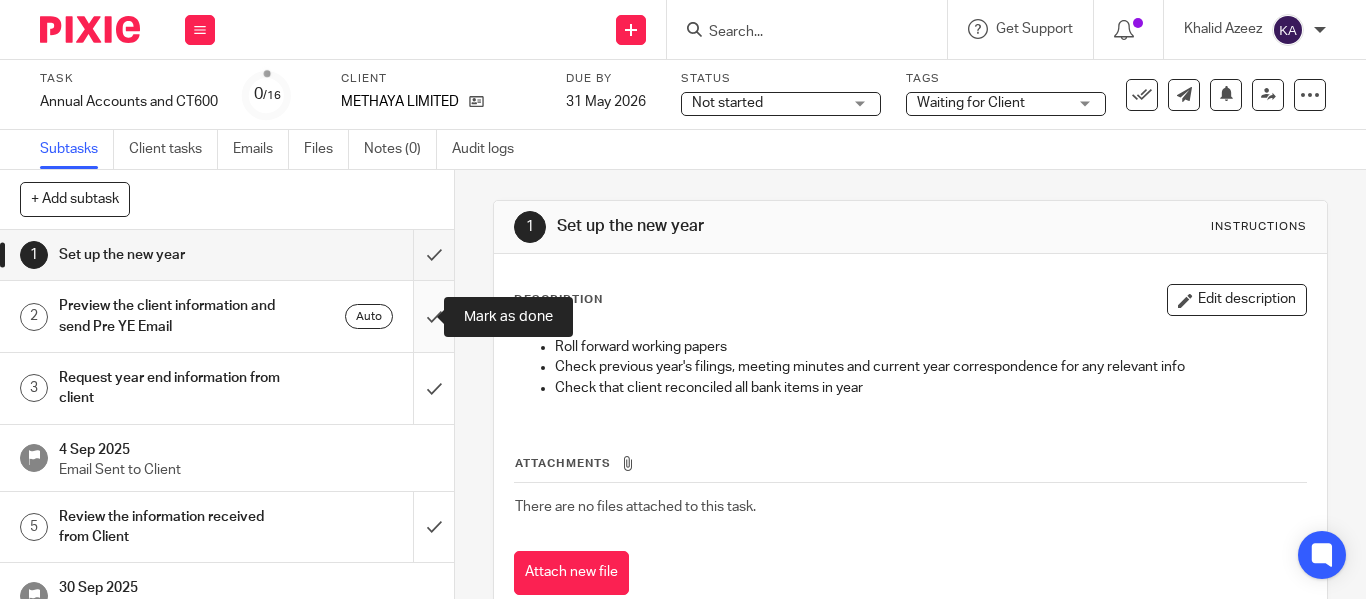 click at bounding box center (227, 316) 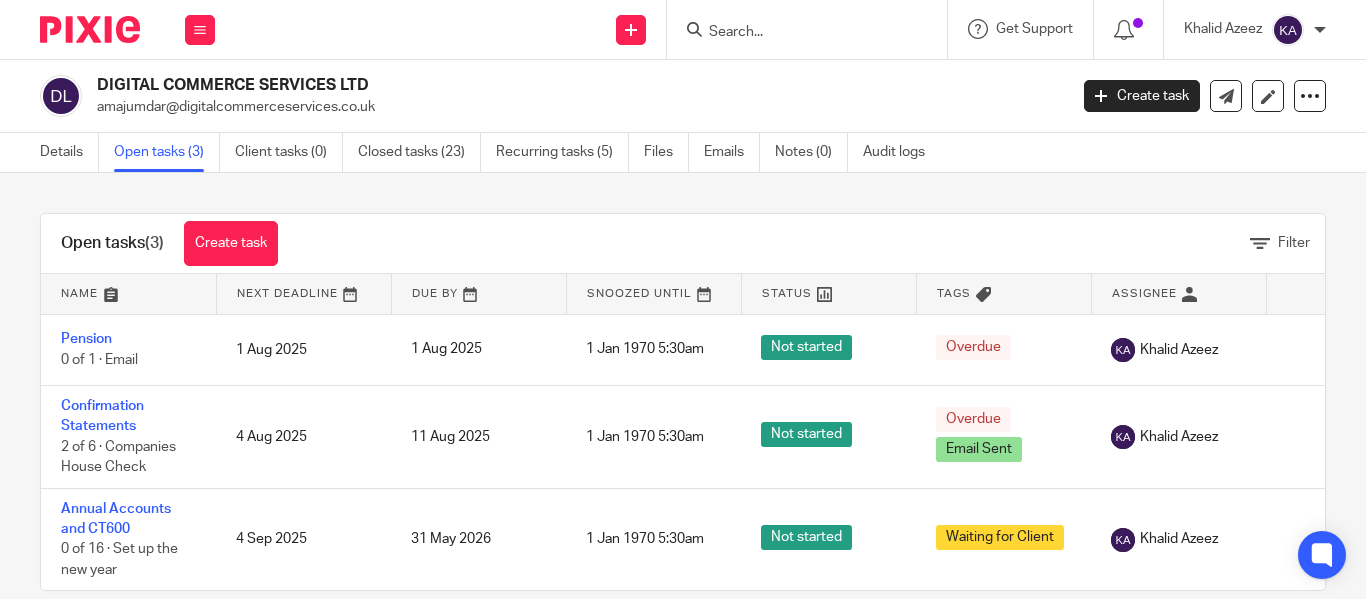 scroll, scrollTop: 0, scrollLeft: 0, axis: both 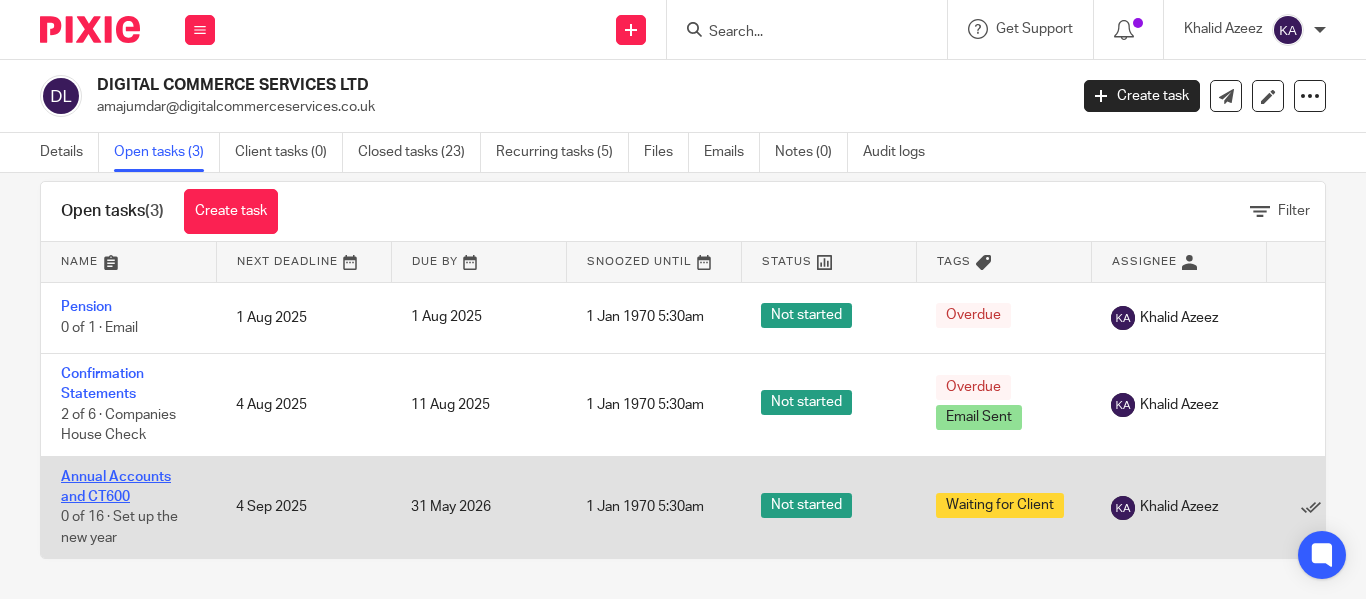click on "Annual Accounts and CT600" at bounding box center (116, 487) 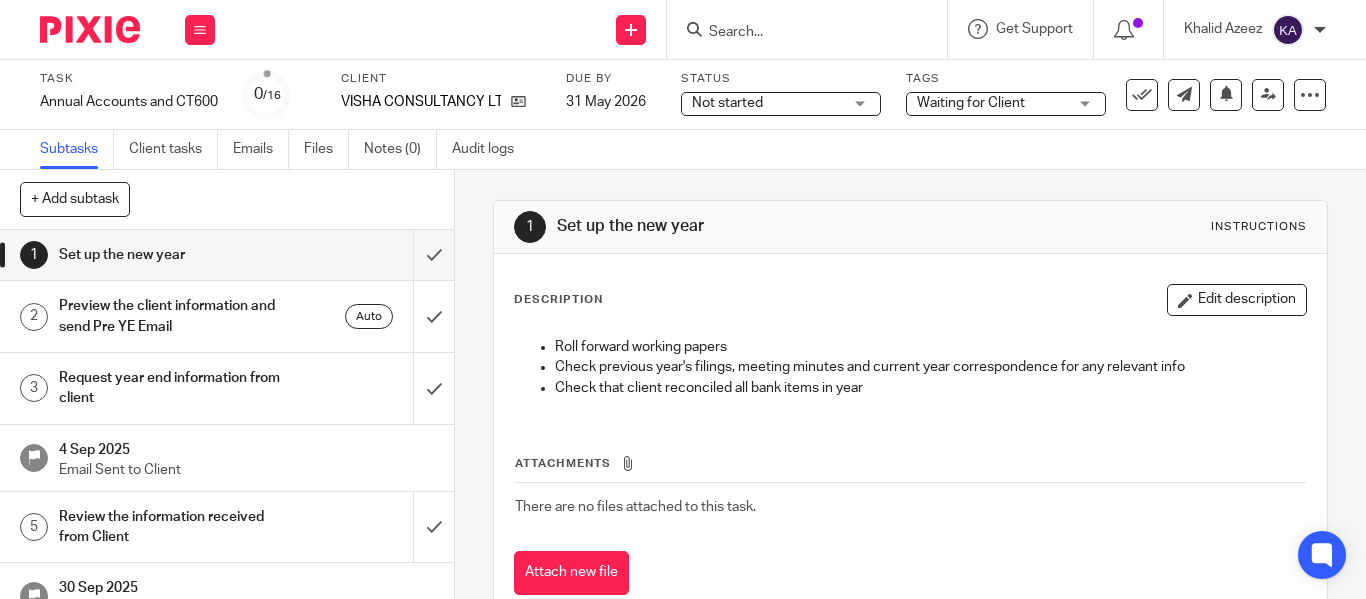 scroll, scrollTop: 0, scrollLeft: 0, axis: both 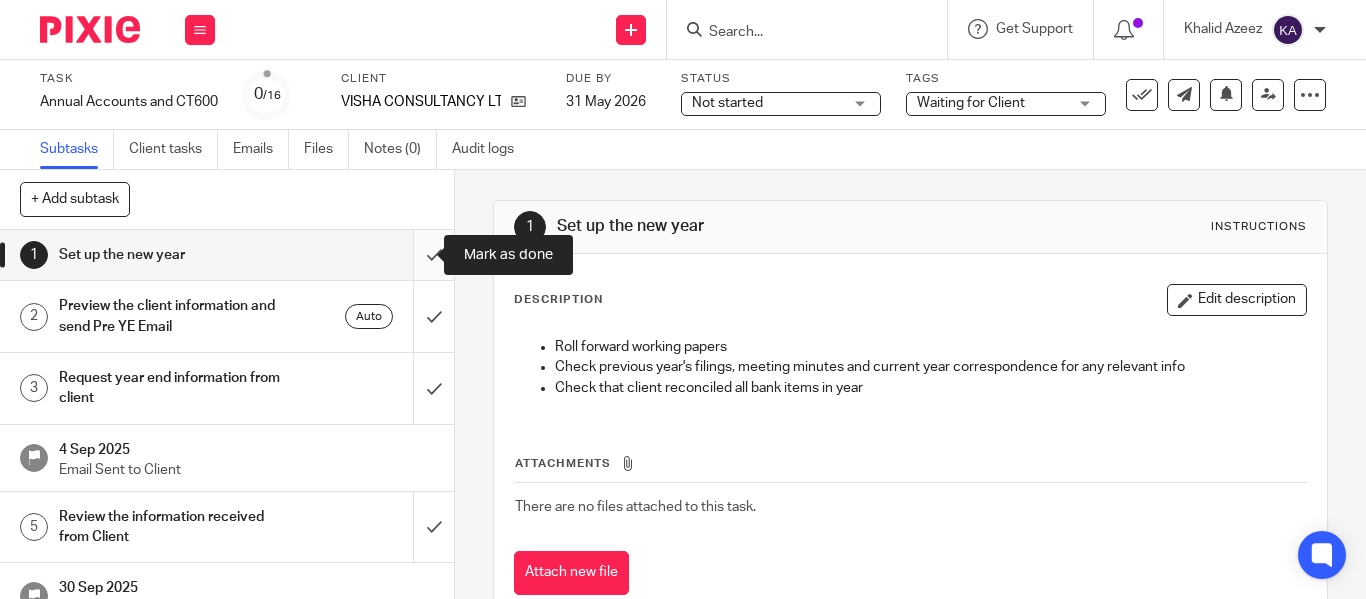 click at bounding box center (227, 255) 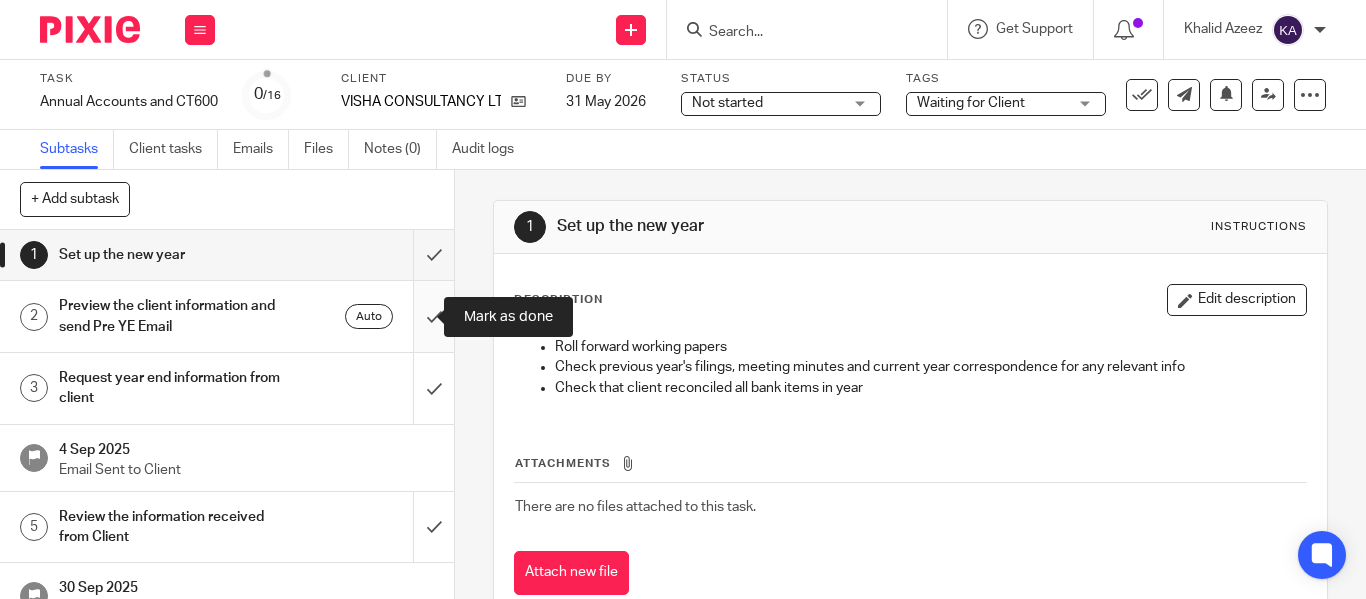 click at bounding box center (227, 316) 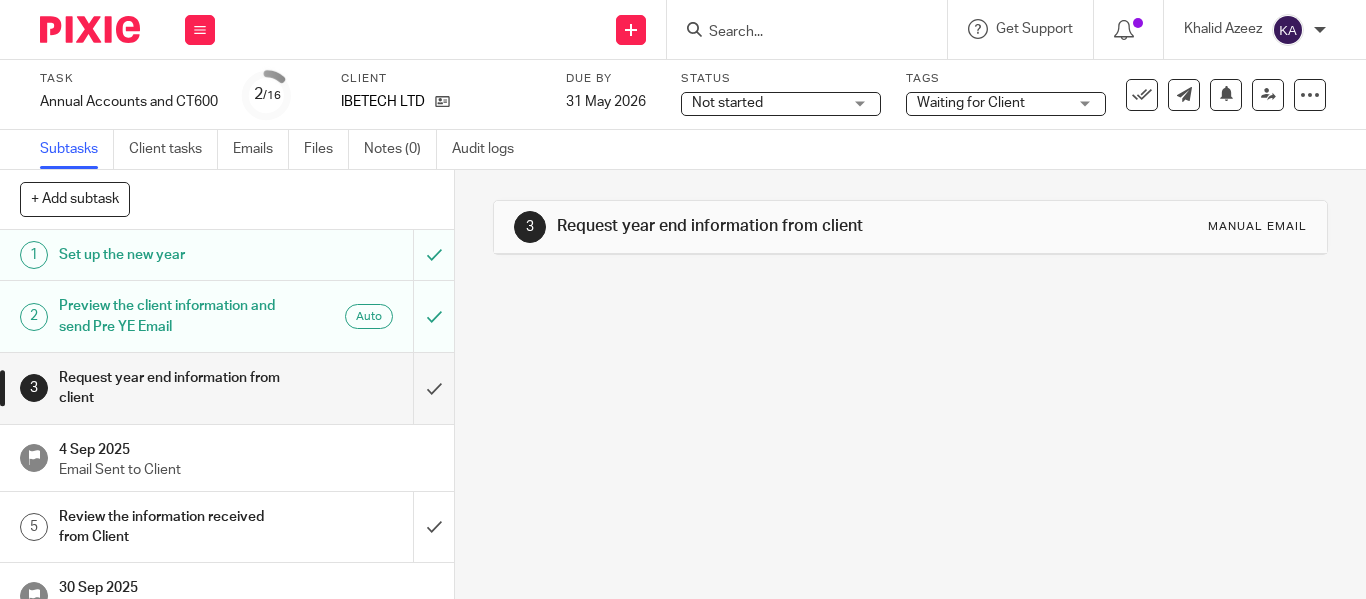 scroll, scrollTop: 0, scrollLeft: 0, axis: both 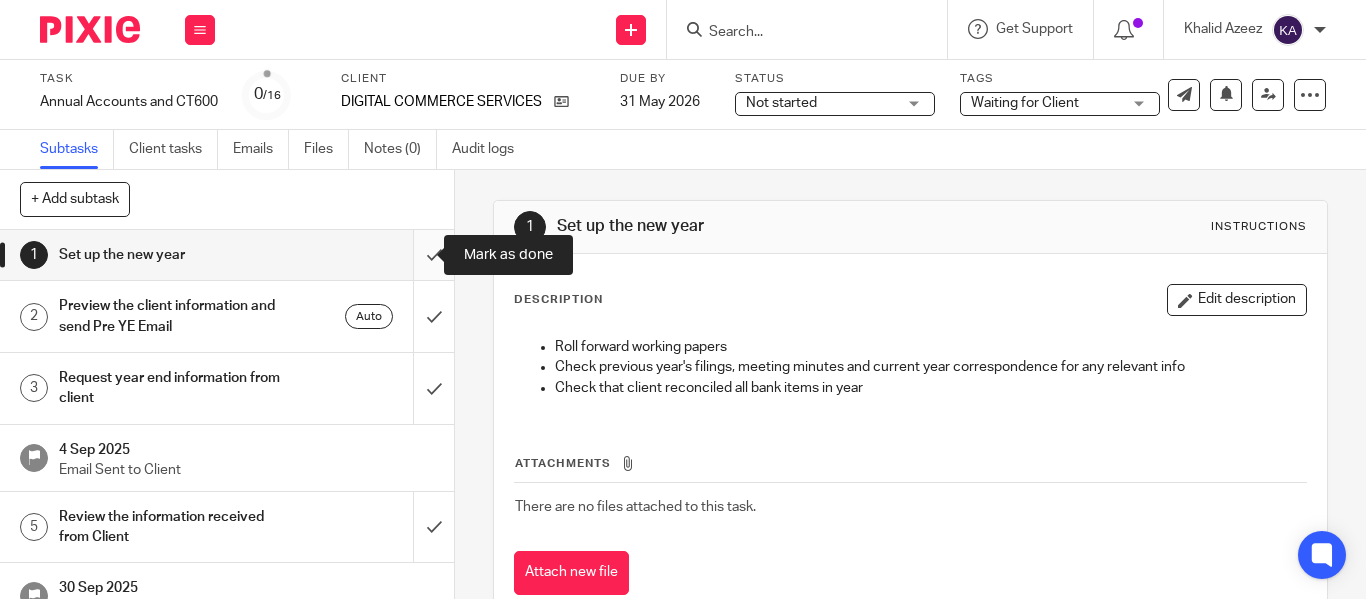 click at bounding box center (227, 255) 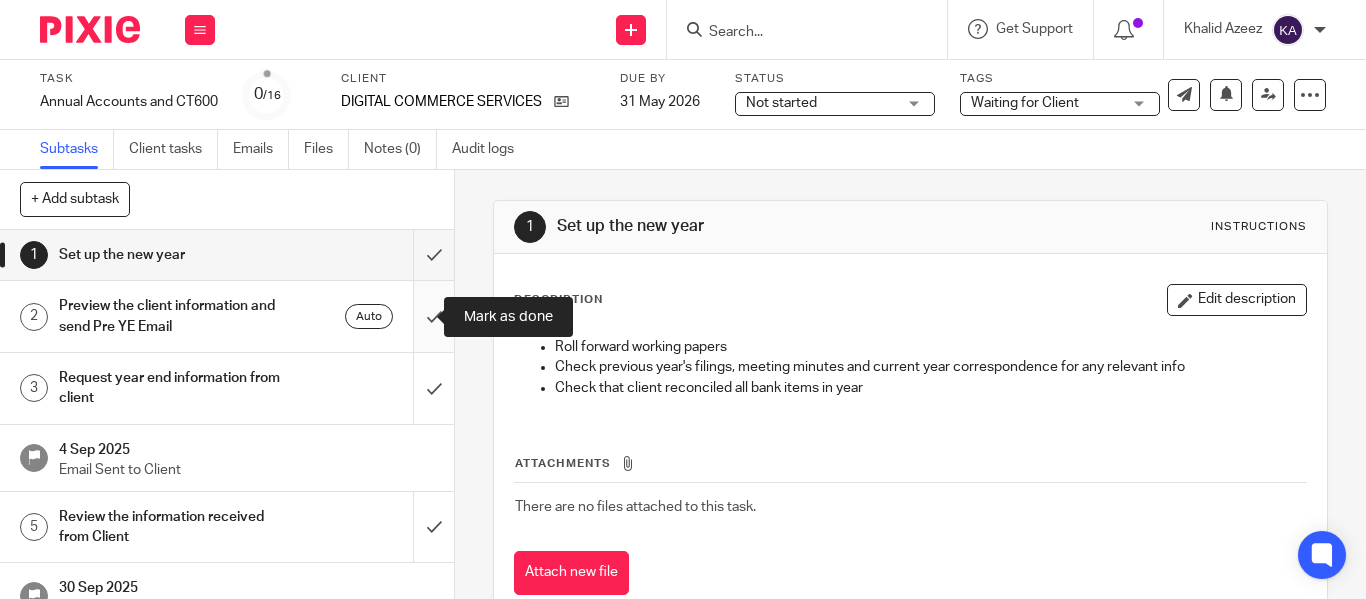 click at bounding box center (227, 316) 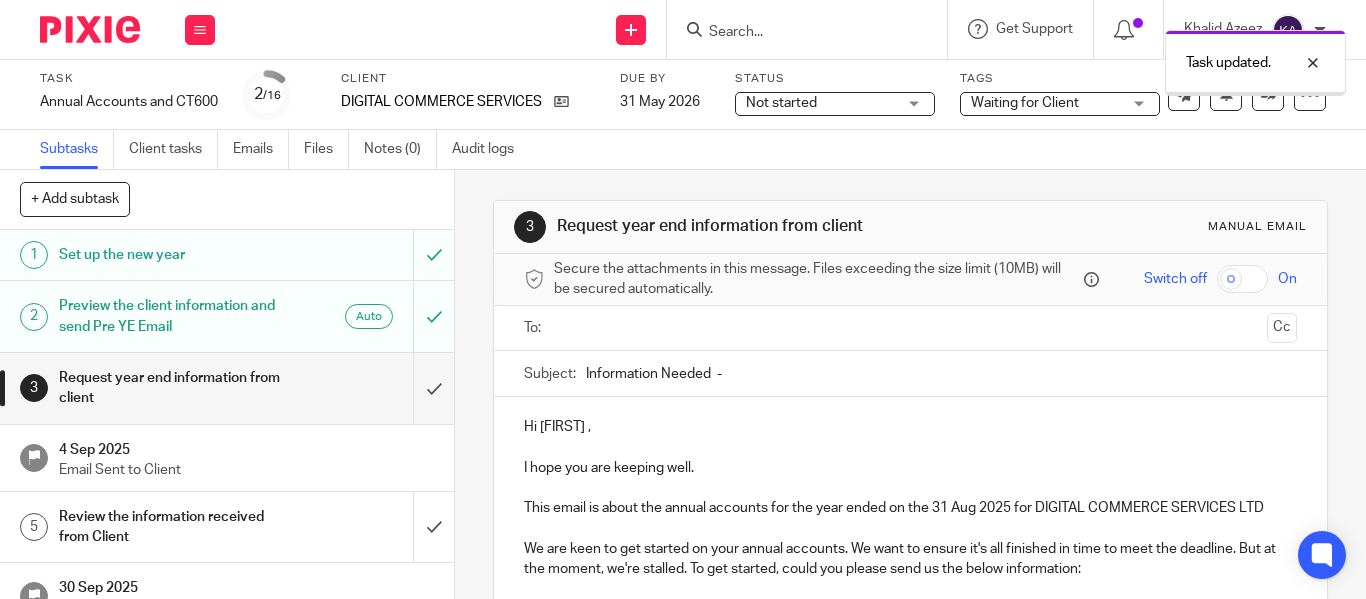 scroll, scrollTop: 0, scrollLeft: 0, axis: both 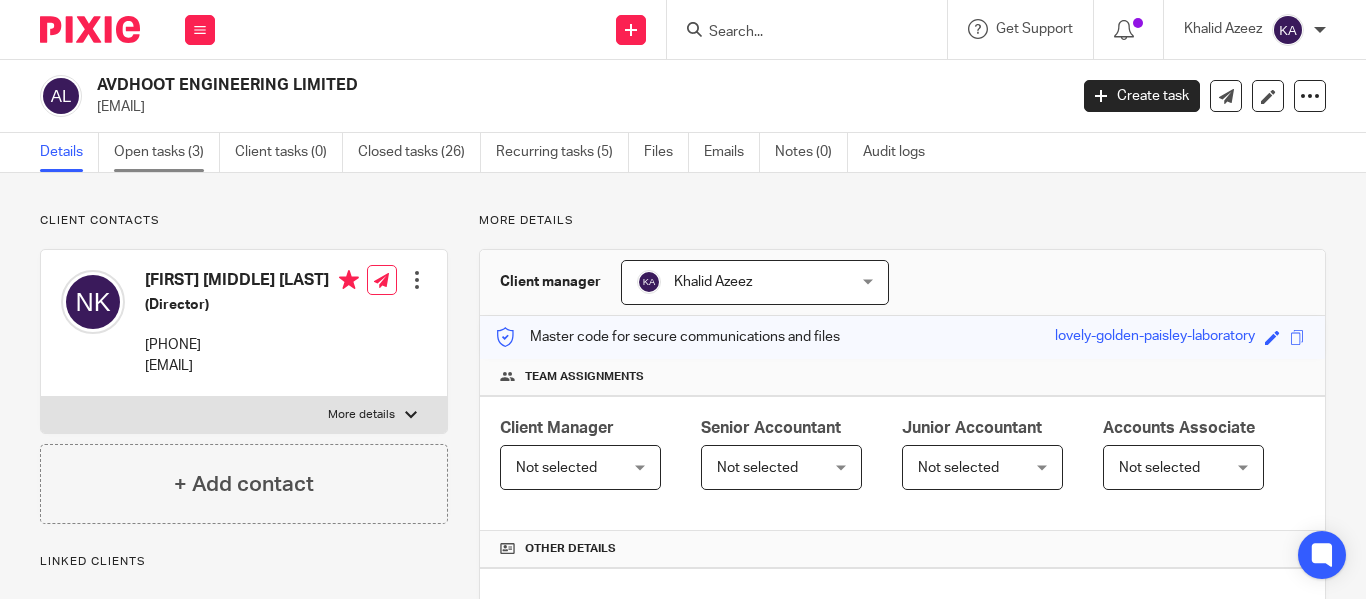 click on "Open tasks (3)" at bounding box center [167, 152] 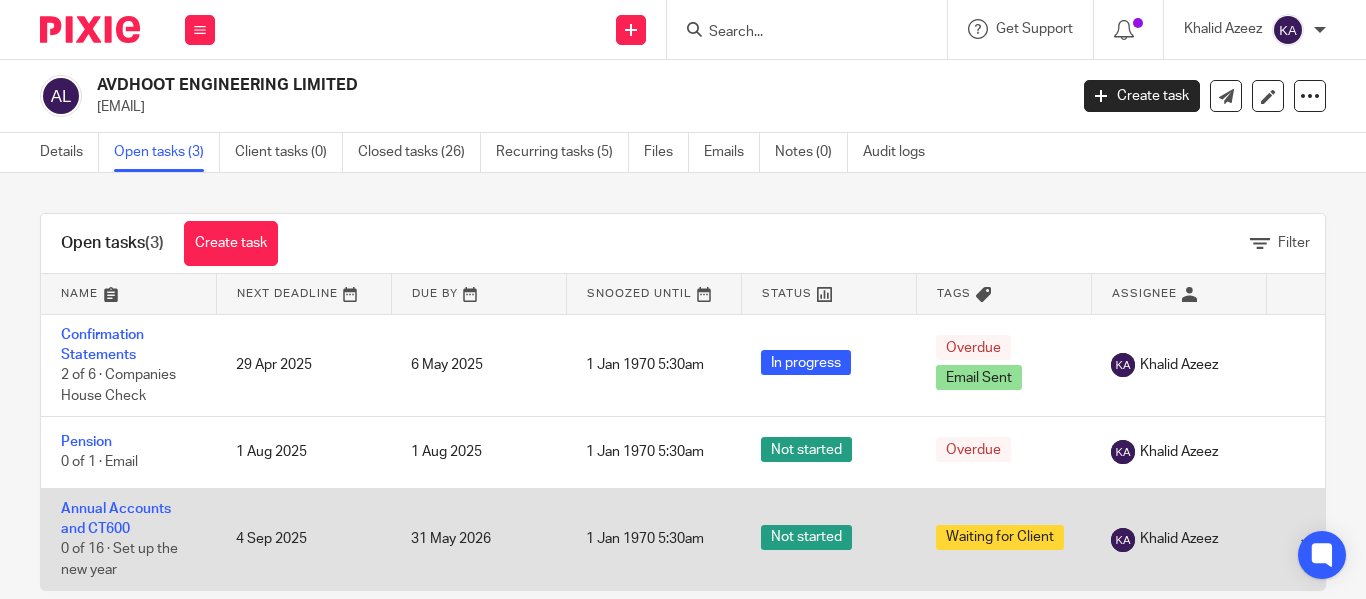 scroll, scrollTop: 0, scrollLeft: 0, axis: both 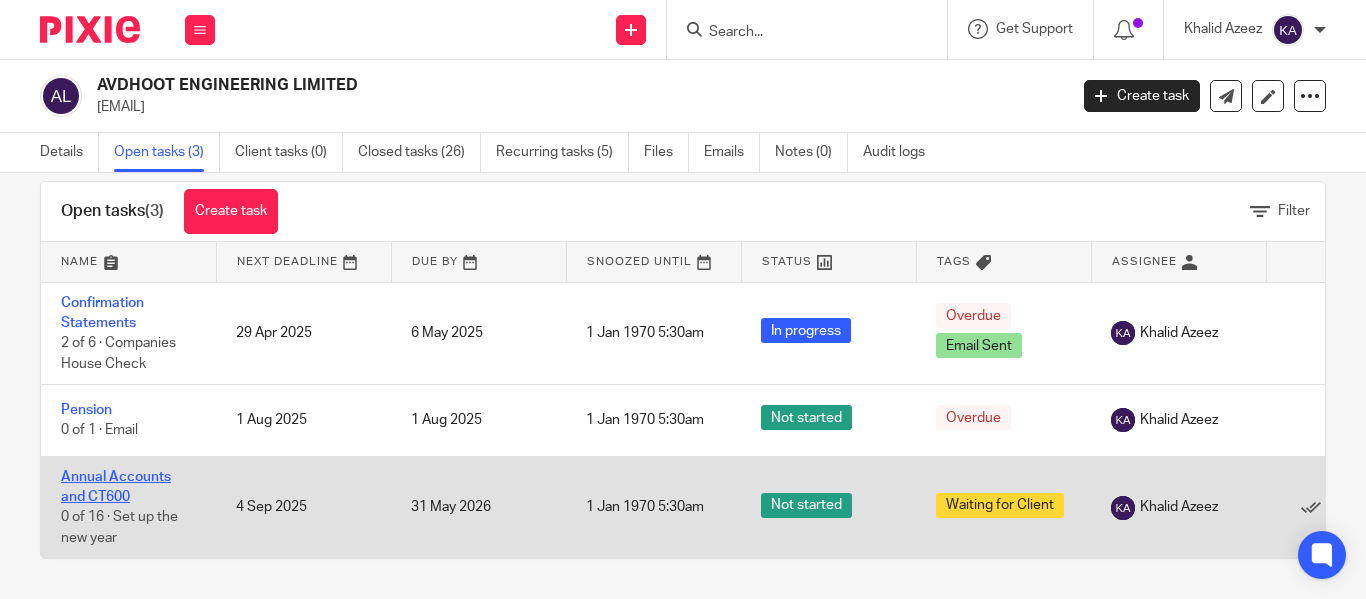 click on "Annual Accounts and CT600" at bounding box center (116, 487) 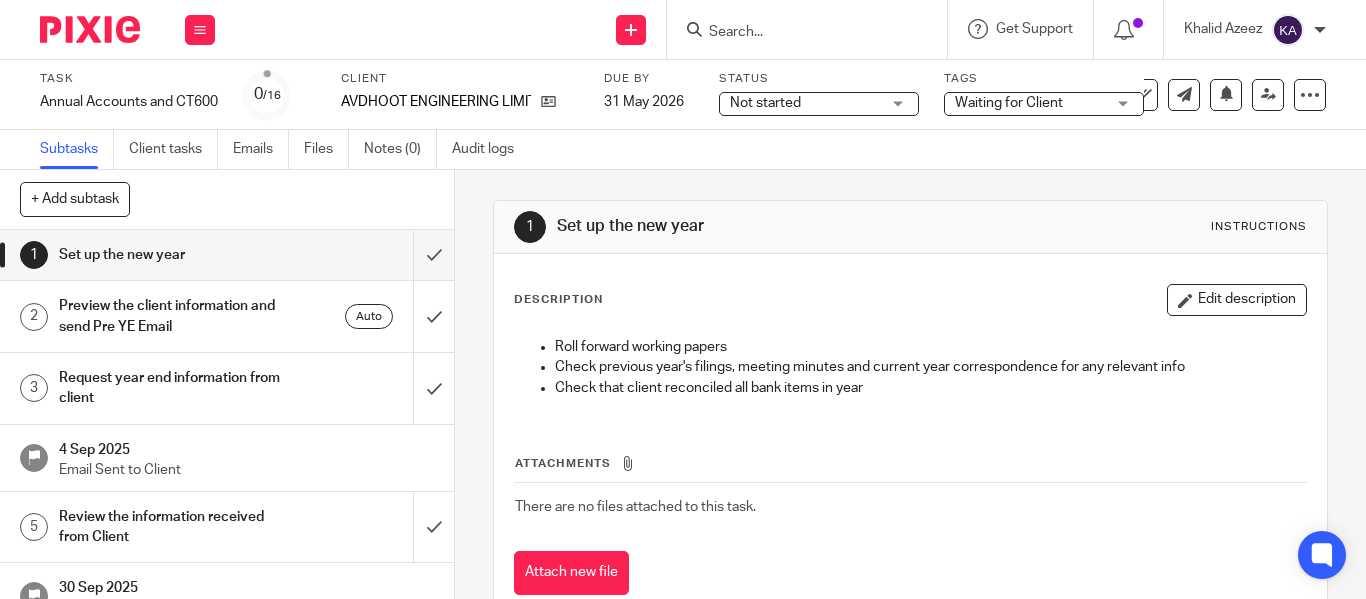 scroll, scrollTop: 0, scrollLeft: 0, axis: both 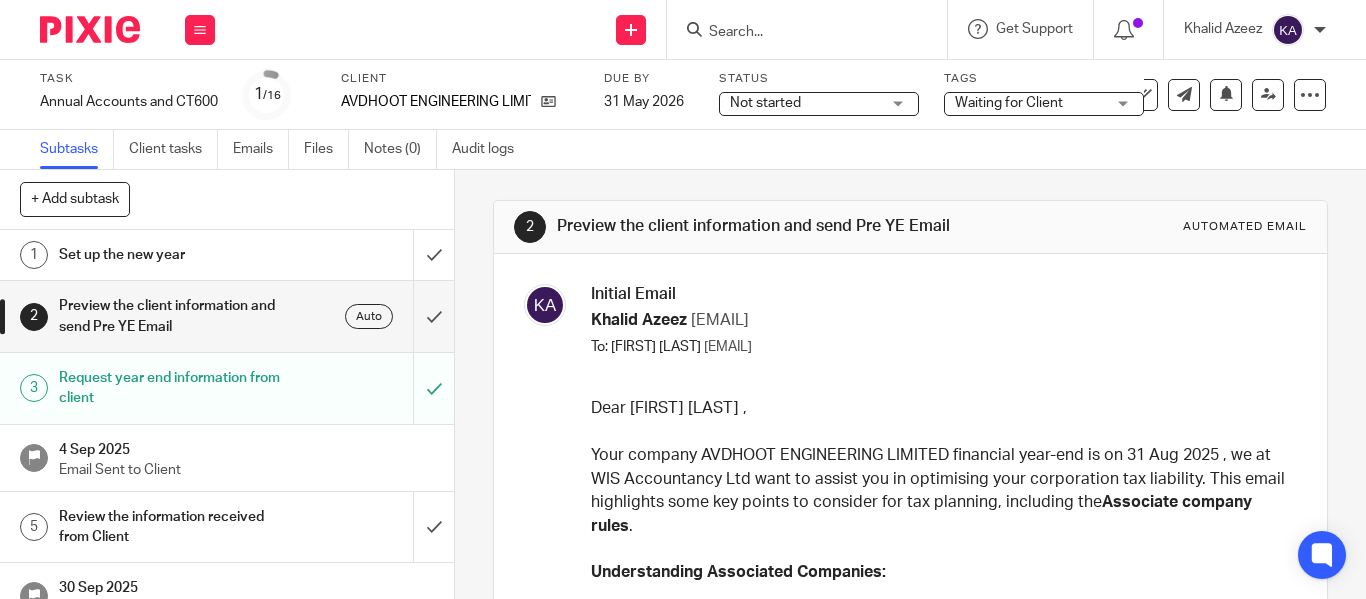 drag, startPoint x: 610, startPoint y: 235, endPoint x: 598, endPoint y: 234, distance: 12.0415945 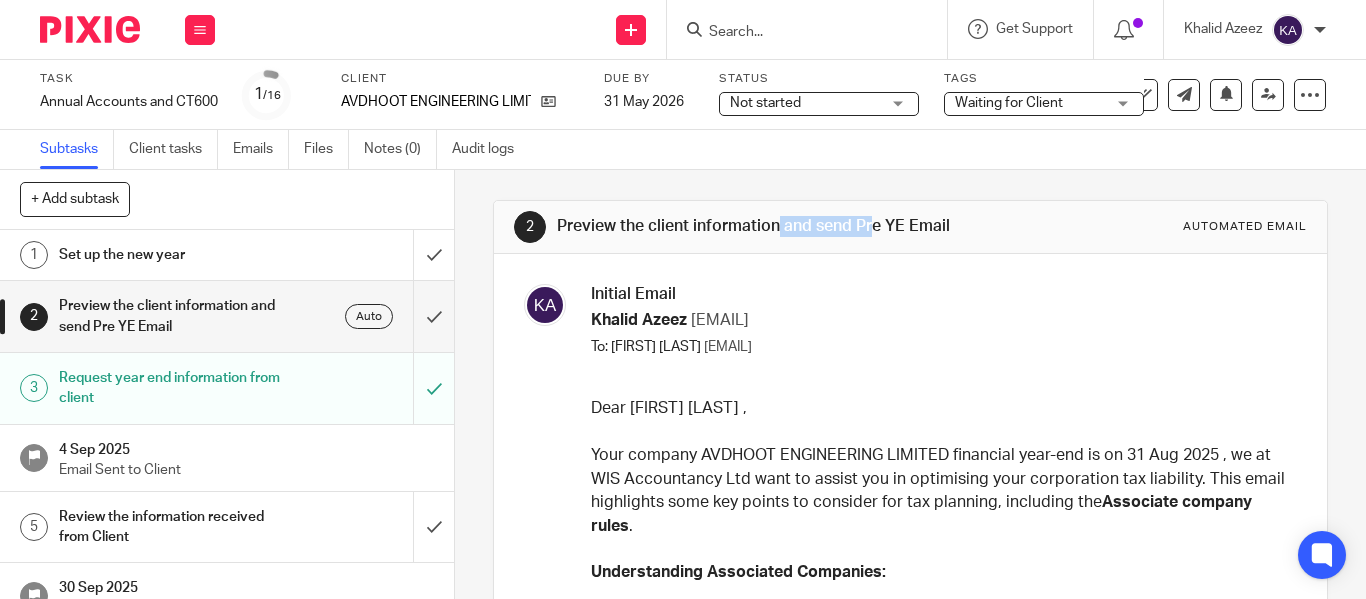 click on "Preview the client information and send Pre YE Email" at bounding box center [755, 226] 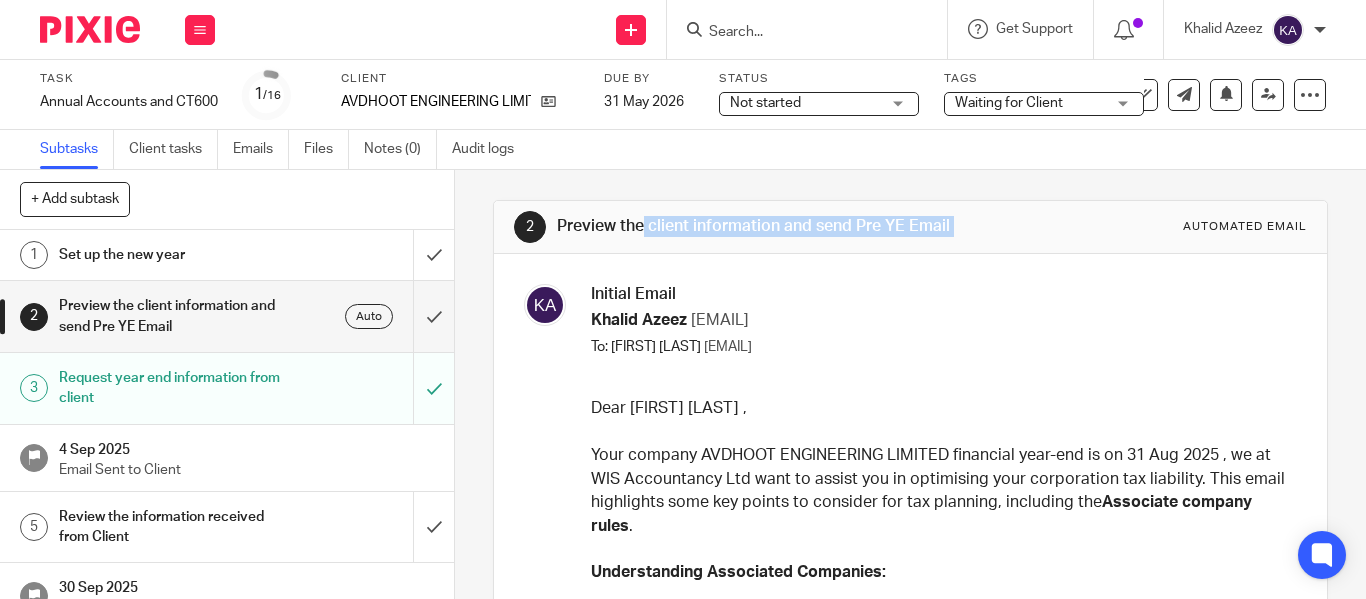 click on "Preview the client information and send Pre YE Email" at bounding box center (755, 226) 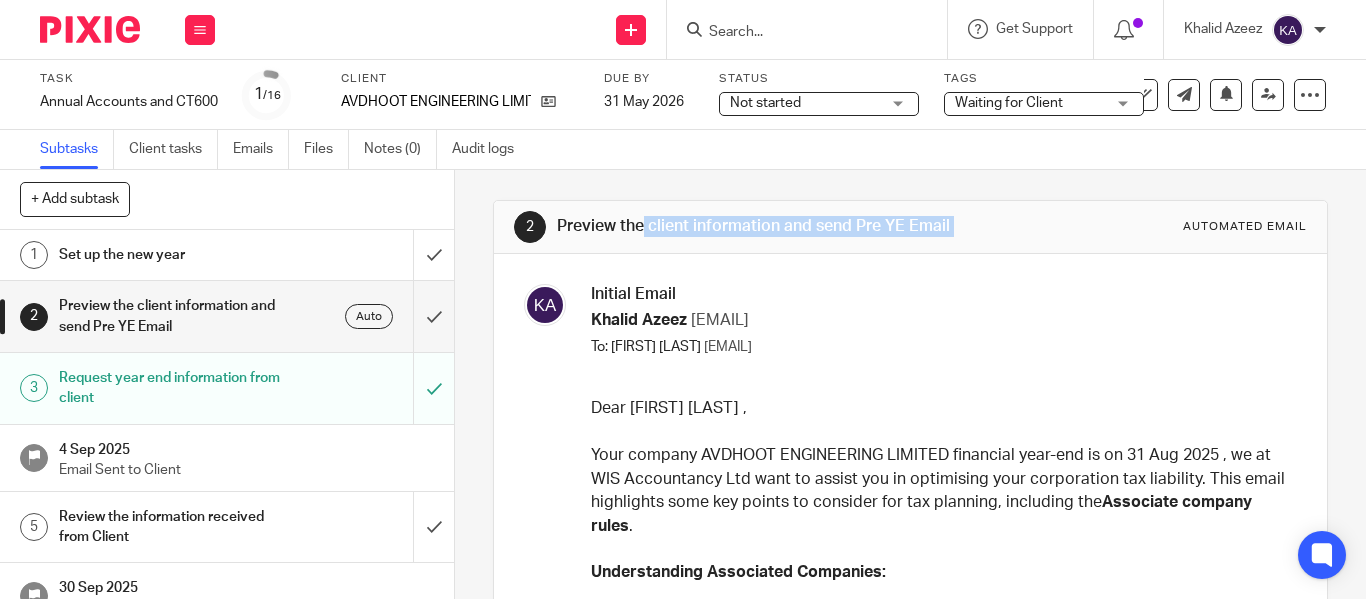 click on "Preview the client information and send Pre YE Email" at bounding box center (755, 226) 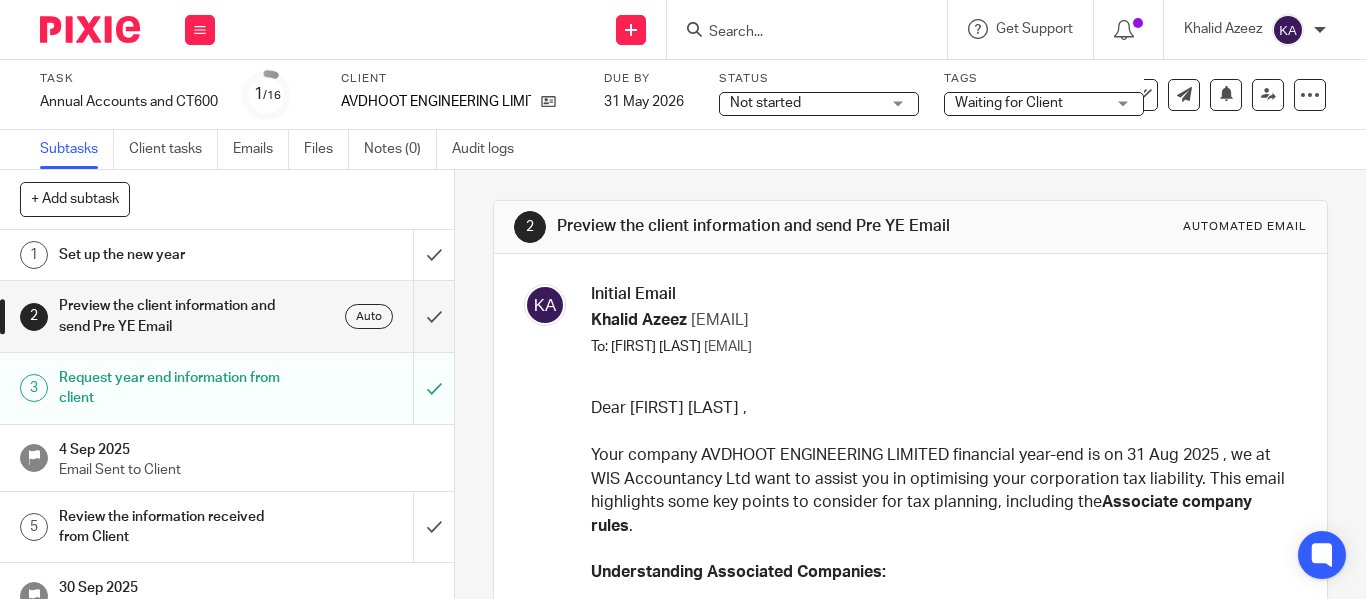 click on "Preview the client information and send Pre YE Email" at bounding box center [755, 226] 